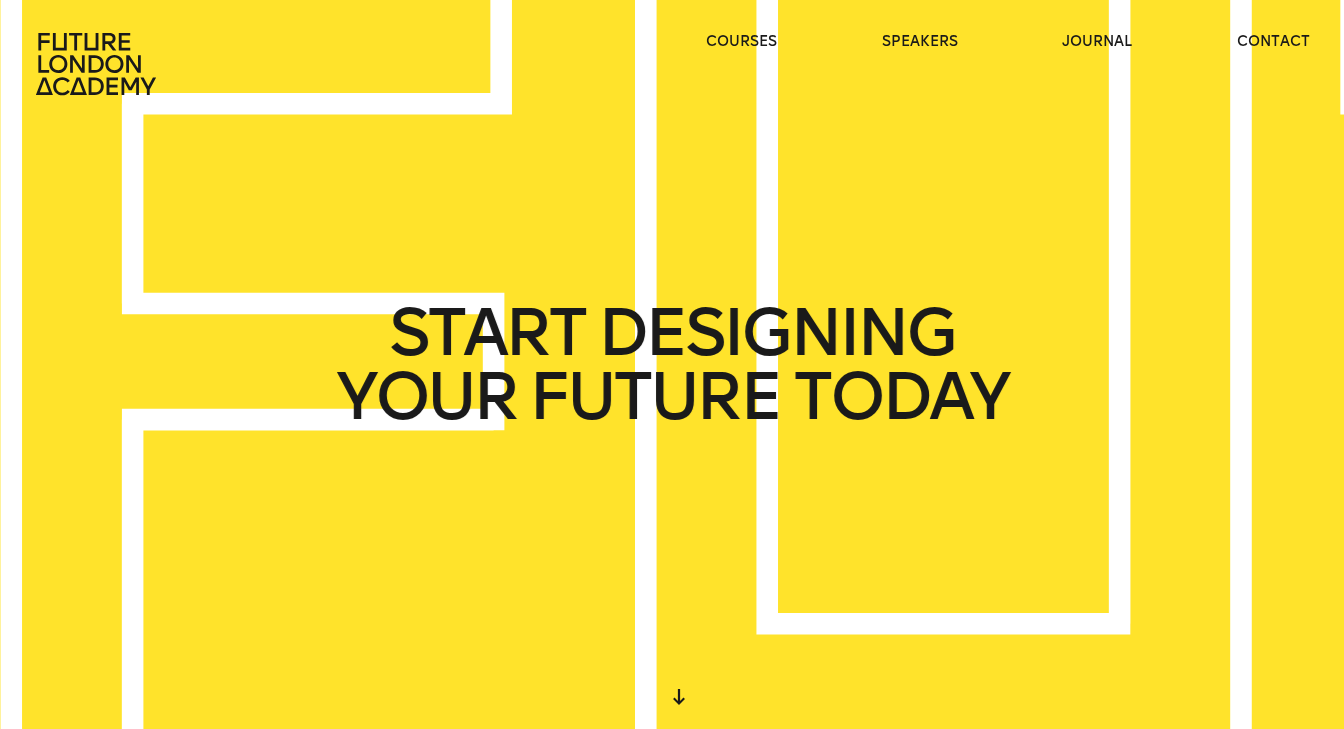 scroll, scrollTop: 894, scrollLeft: 0, axis: vertical 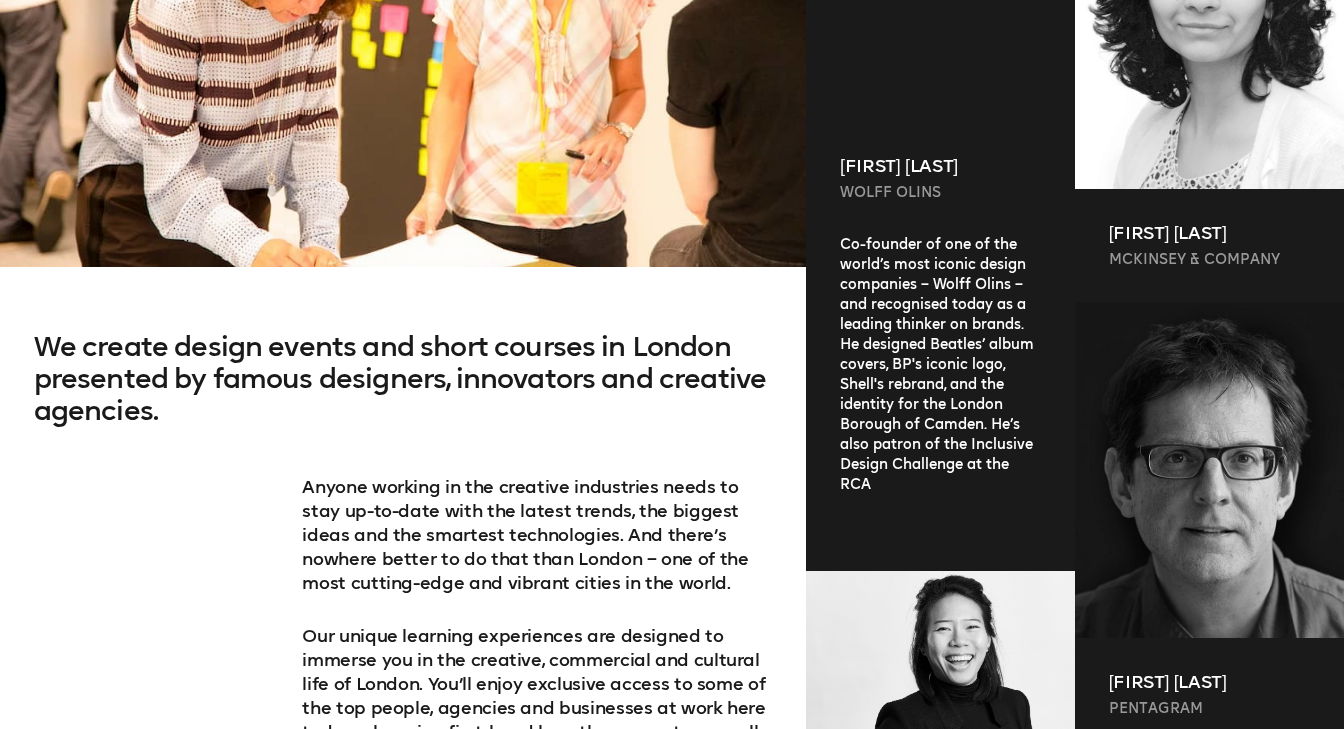 click on "Co-founder of one of the world’s most iconic design companies – Wolff Olins – and recognised today as a leading thinker on brands. He designed Beatles’ album covers, BP's iconic logo, Shell's rebrand, and the identity for the London Borough of Camden. He’s also patron of the Inclusive Design Challenge at the RCA" at bounding box center [940, 387] 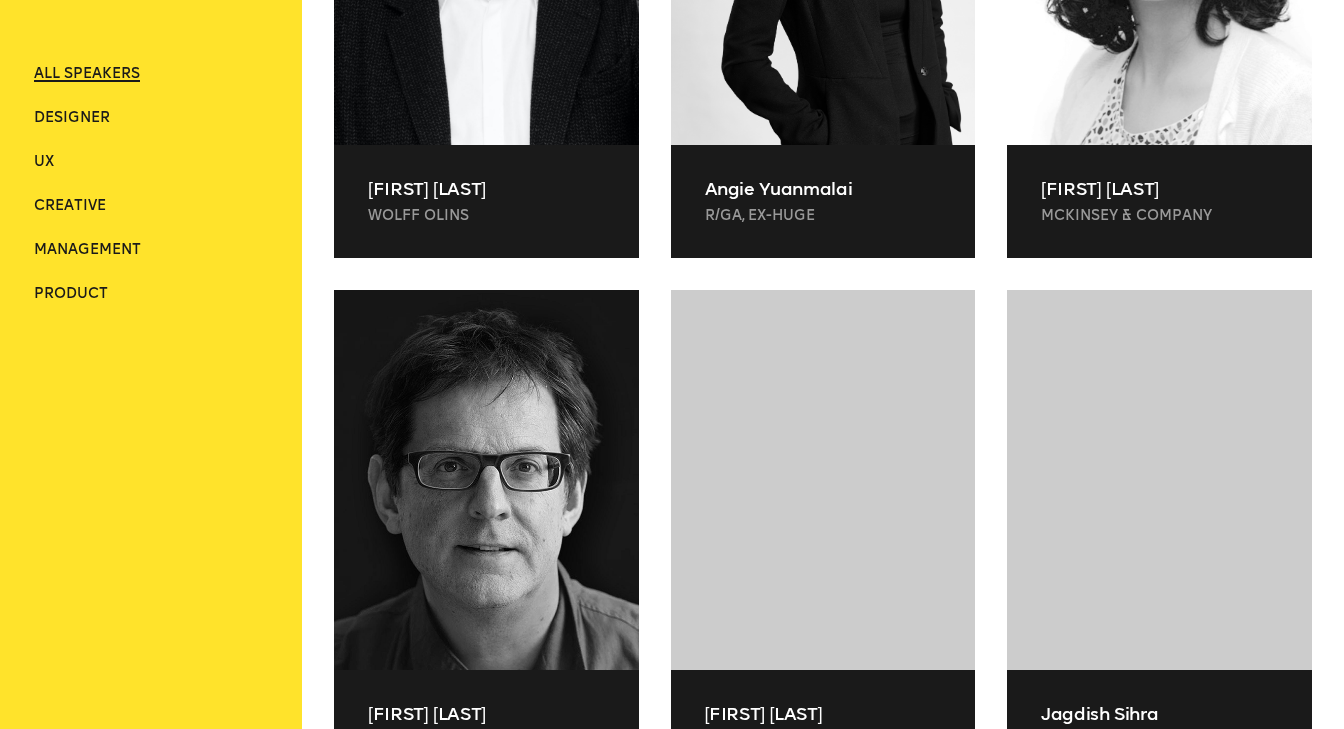 scroll, scrollTop: 658, scrollLeft: 0, axis: vertical 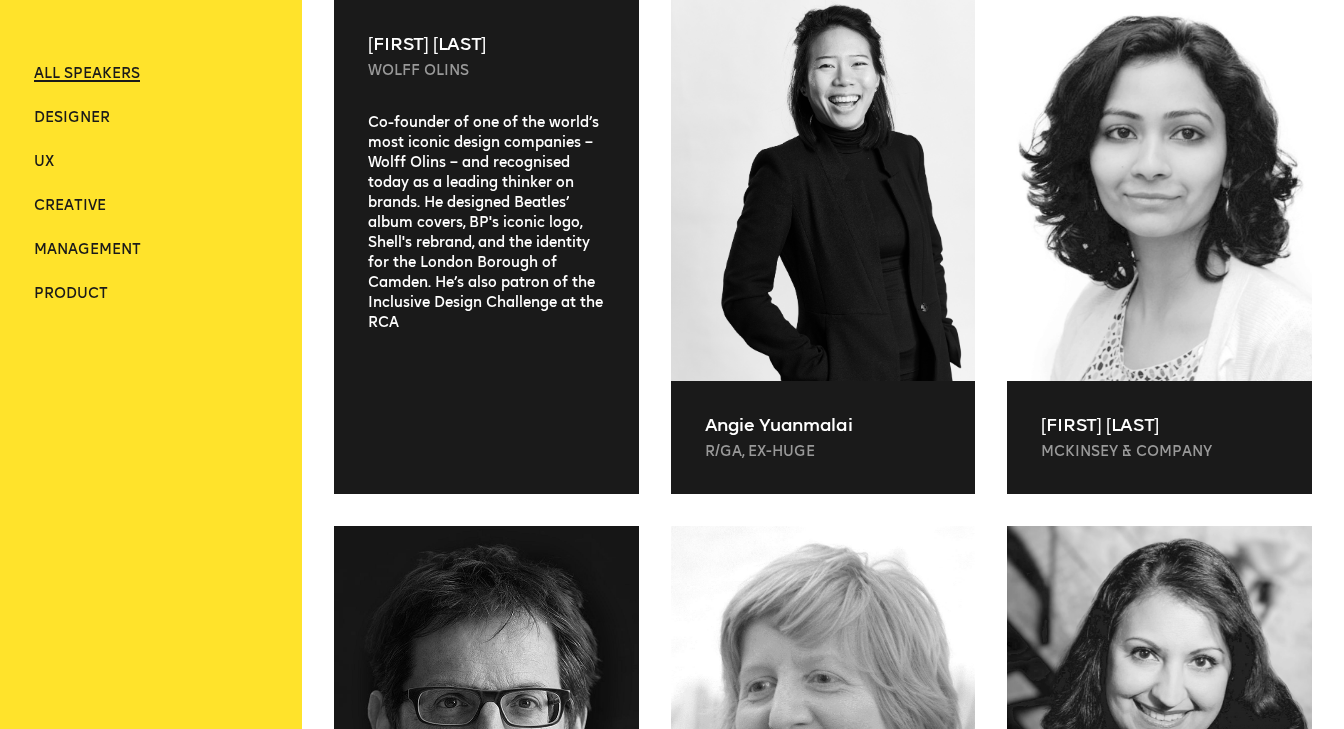 click on "[FIRST] [LAST] [LAST] Co-founder of one of the world’s most iconic design companies – Wolff Olins – and recognised today as a leading thinker on brands. He designed Beatles’ album covers, BP's iconic logo, Shell's rebrand, and the identity for the London Borough of Camden. He’s also patron of the Inclusive Design Challenge at the RCA" at bounding box center (486, 247) 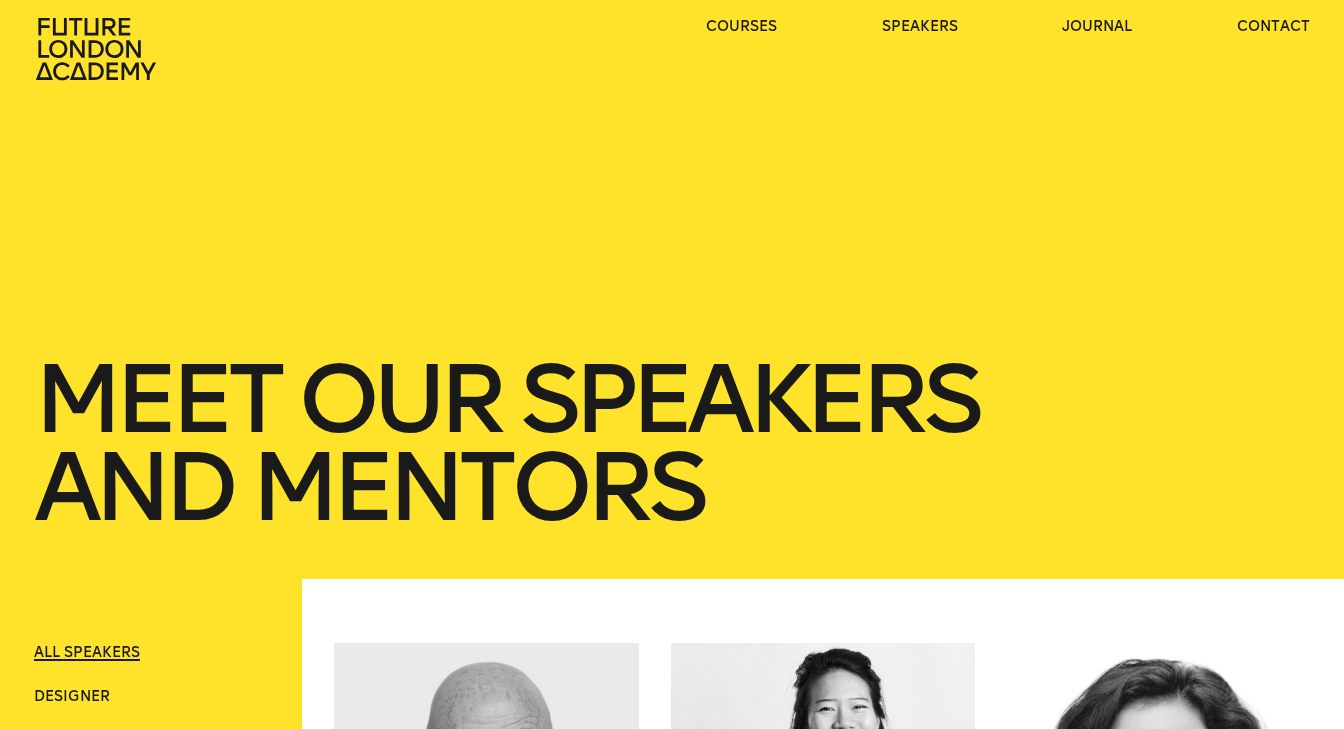 scroll, scrollTop: 0, scrollLeft: 0, axis: both 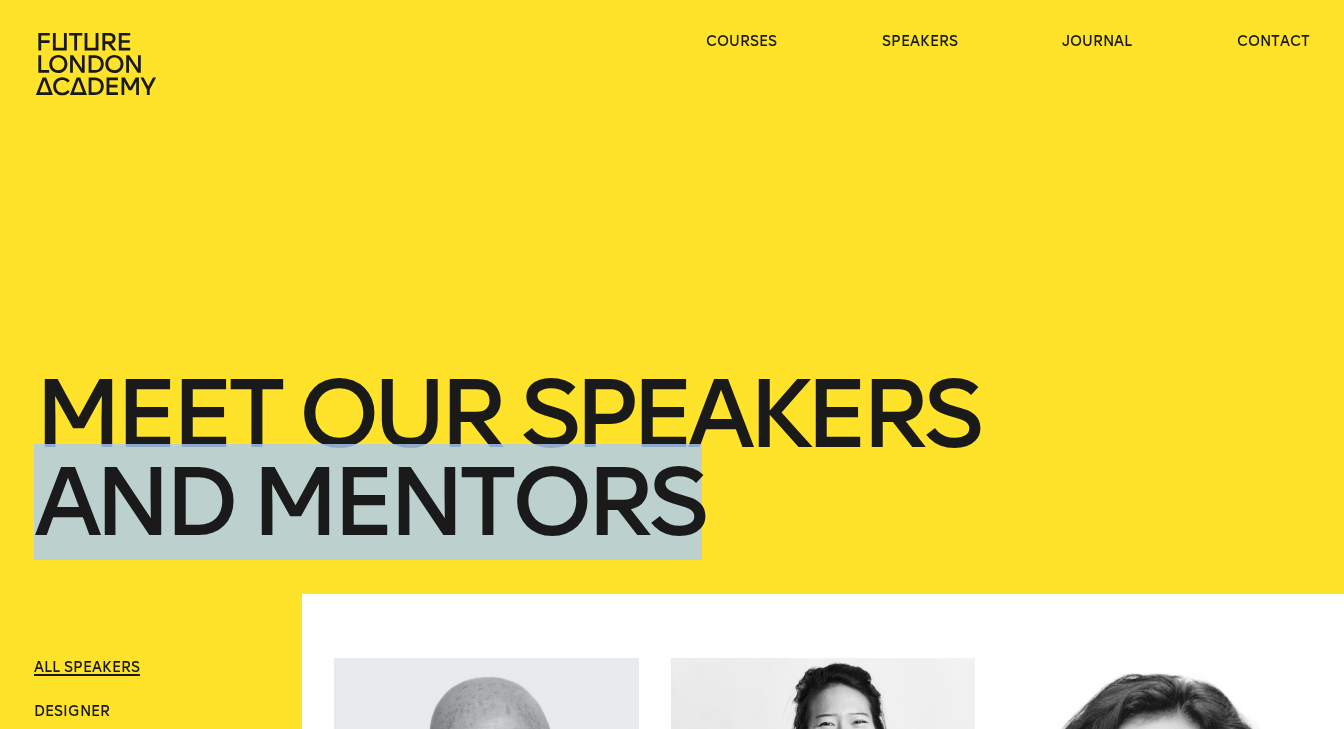 drag, startPoint x: 45, startPoint y: 490, endPoint x: 891, endPoint y: 480, distance: 846.0591 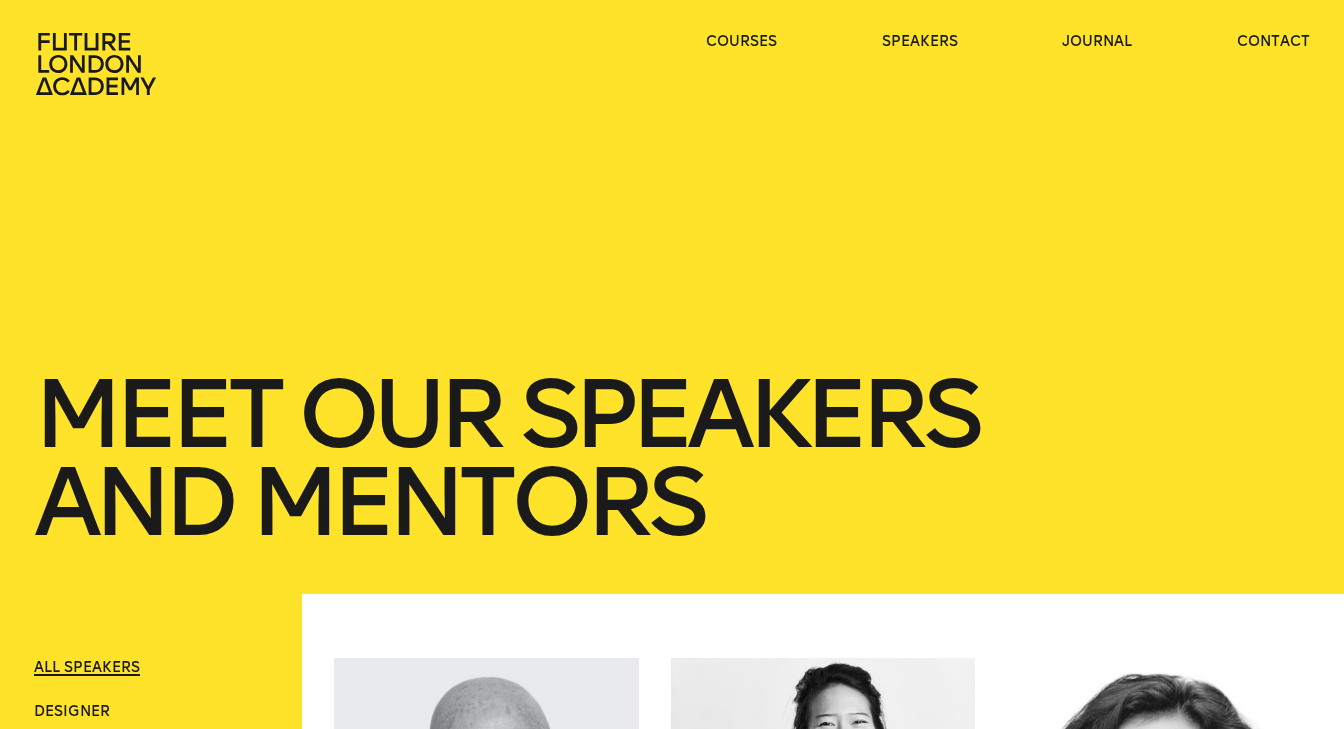 click on "Meet Our speakers and mentors" at bounding box center (672, 458) 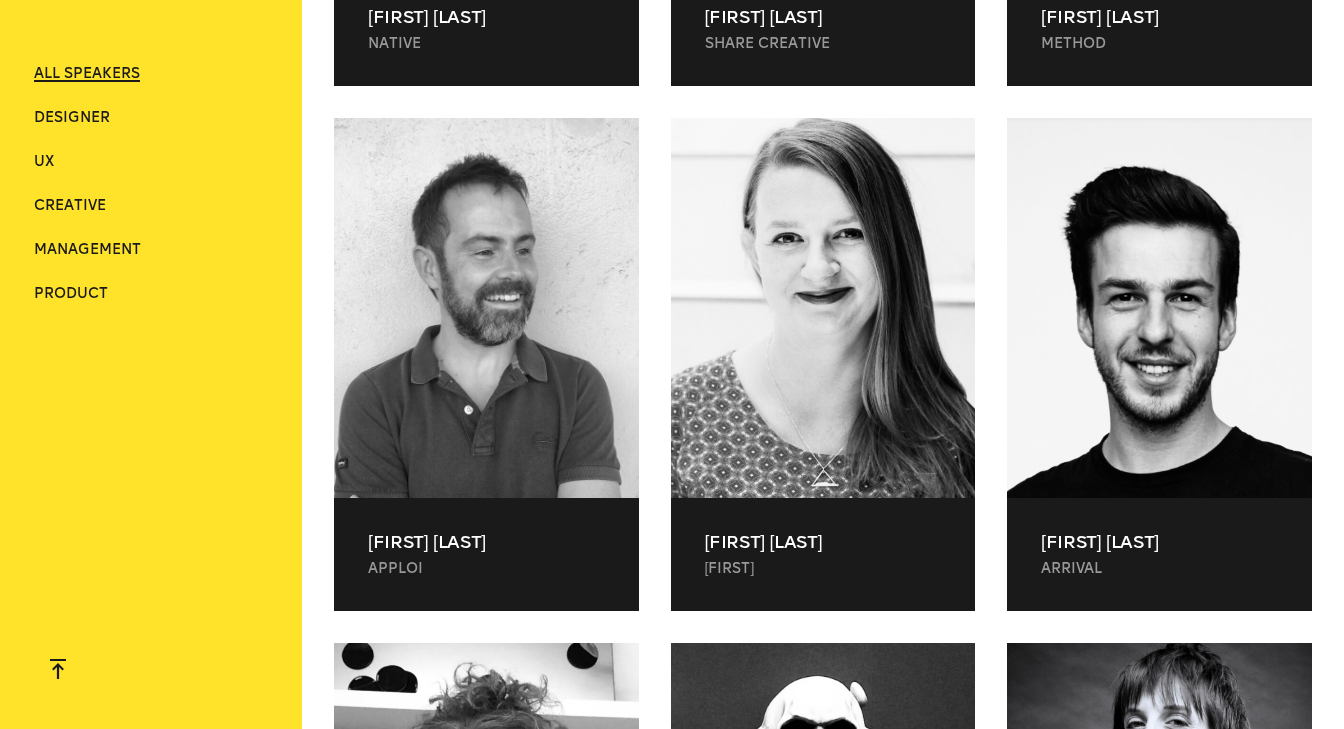 scroll, scrollTop: 37594, scrollLeft: 0, axis: vertical 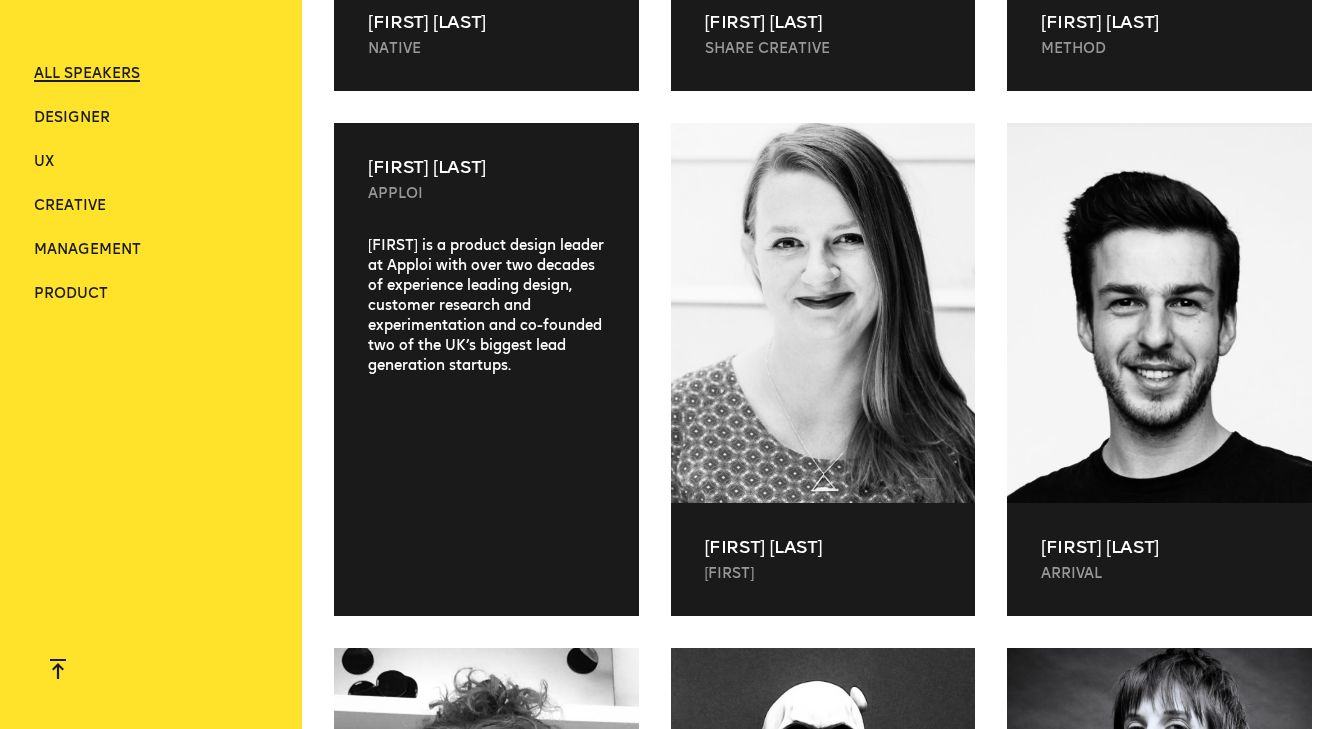click on "[FIRST] [LAST] Apploi [FIRST] is a product design leader at Apploi with over two decades of experience leading design, customer research and experimentation and co-founded two of the UK’s biggest lead generation startups." at bounding box center [486, 370] 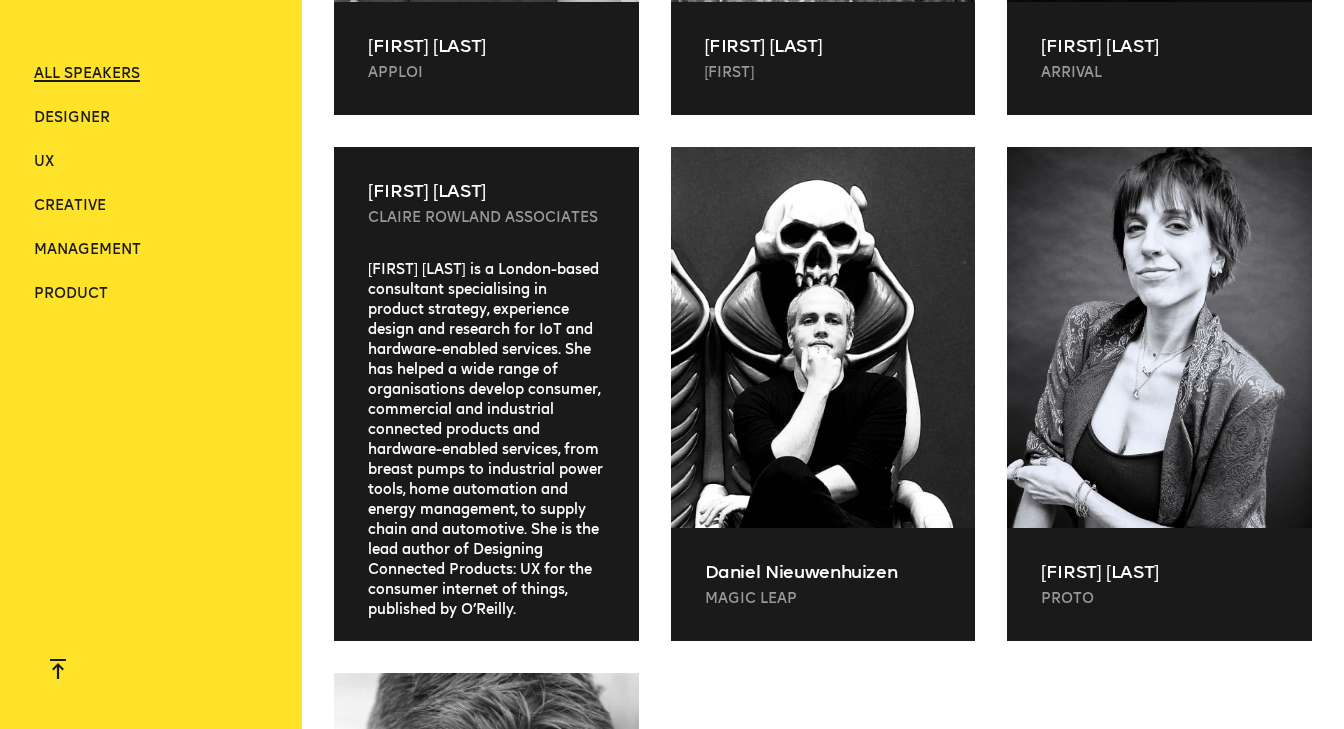 scroll, scrollTop: 38105, scrollLeft: 0, axis: vertical 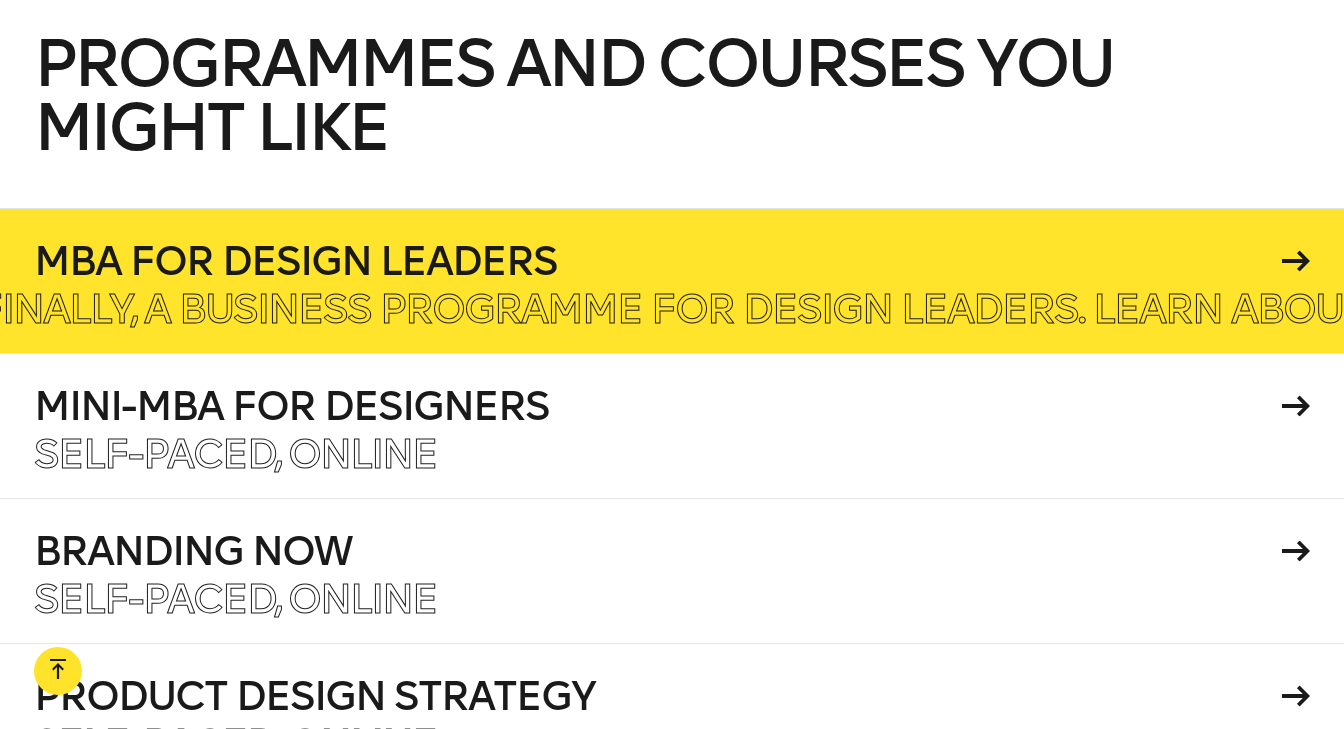 click on "Finally, a business programme for design leaders. Learn about finance, operations, management and entrepreneurship" at bounding box center (1301, 309) 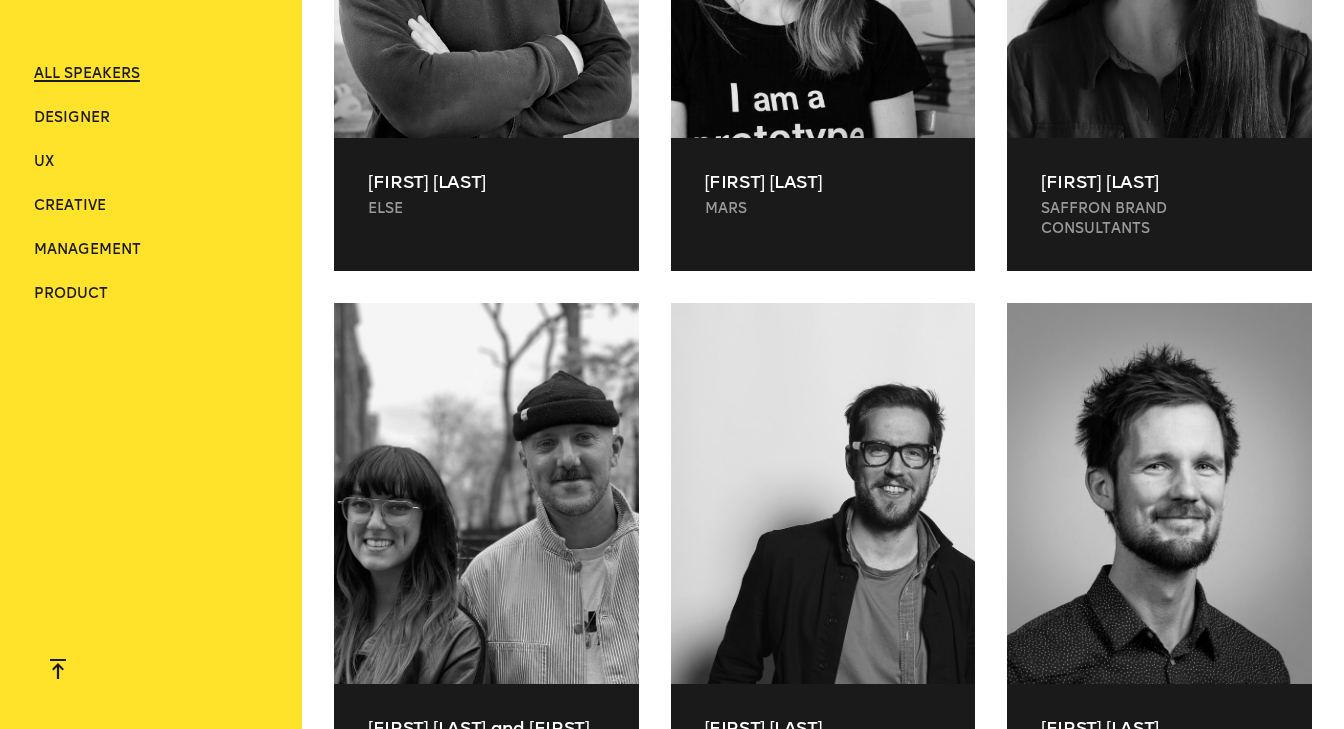 scroll, scrollTop: 35496, scrollLeft: 0, axis: vertical 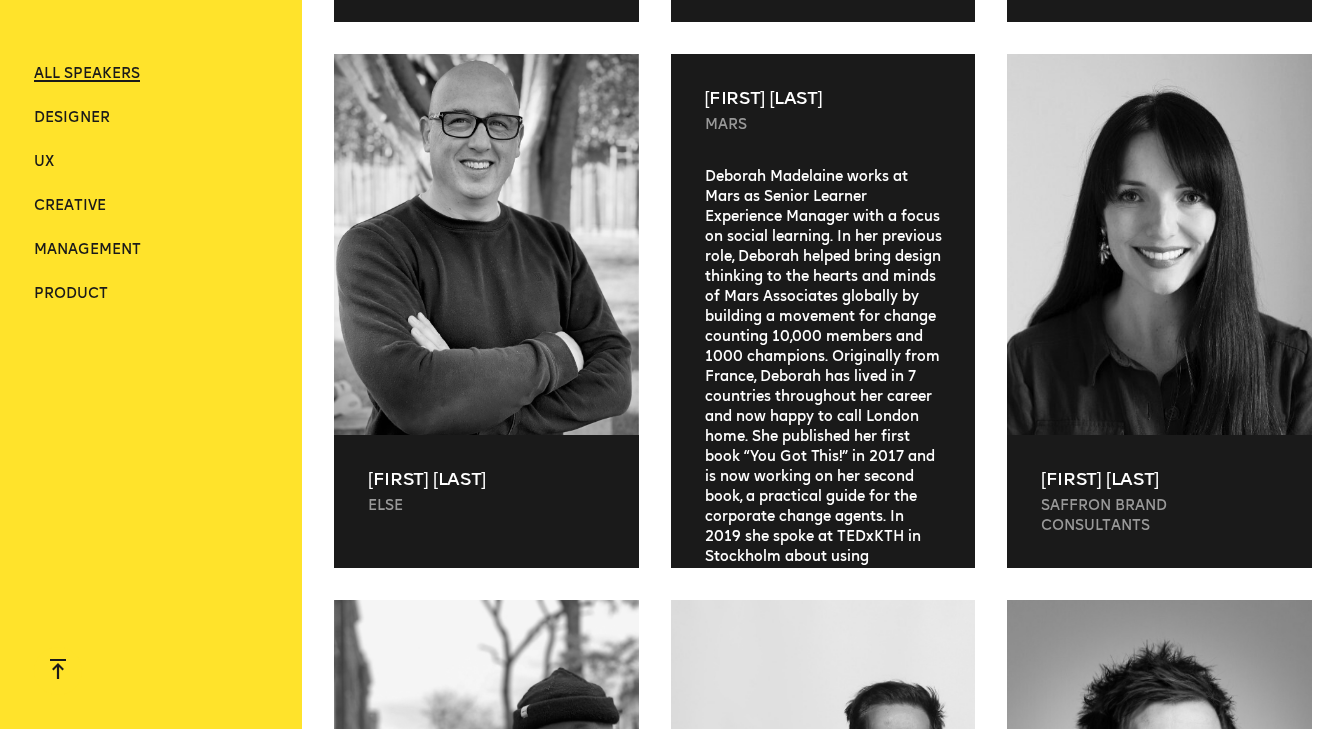 click on "Deborah Madelaine works at Mars as Senior Learner Experience Manager with a focus on social learning. In her previous role, Deborah helped bring design thinking to the hearts and minds of Mars Associates globally by building a movement for change counting 10,000 members and 1000 champions. Originally from France, Deborah has lived in 7 countries throughout her career and now happy to call London home. She published her first book “You Got This!” in 2017 and is now working on her second book, a practical guide for the corporate change agents. In 2019 she spoke at TEDxKTH in Stockholm about using prototyping as a metaphor for self-actualization. In her spare time, you’ll find her walking in Holland Park listening to an audiobook and drinking bubble tea." at bounding box center (823, 427) 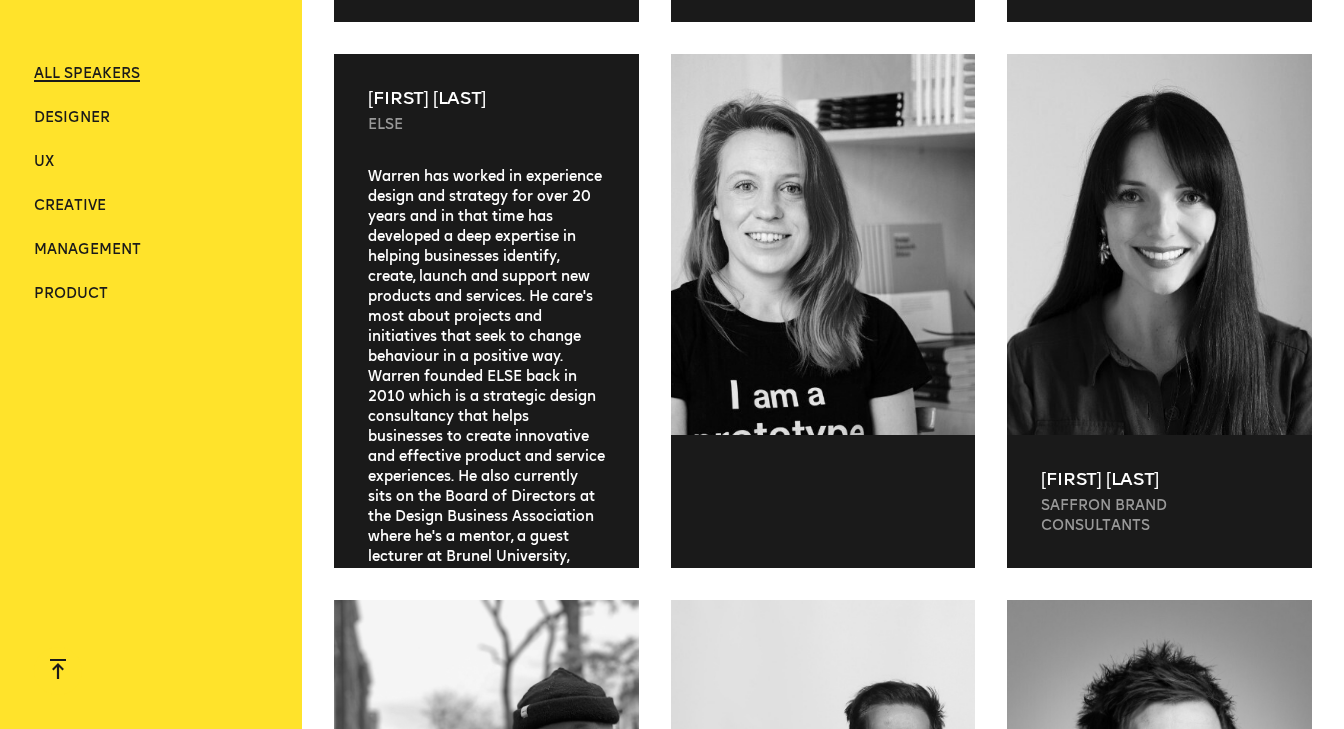 scroll, scrollTop: 131, scrollLeft: 0, axis: vertical 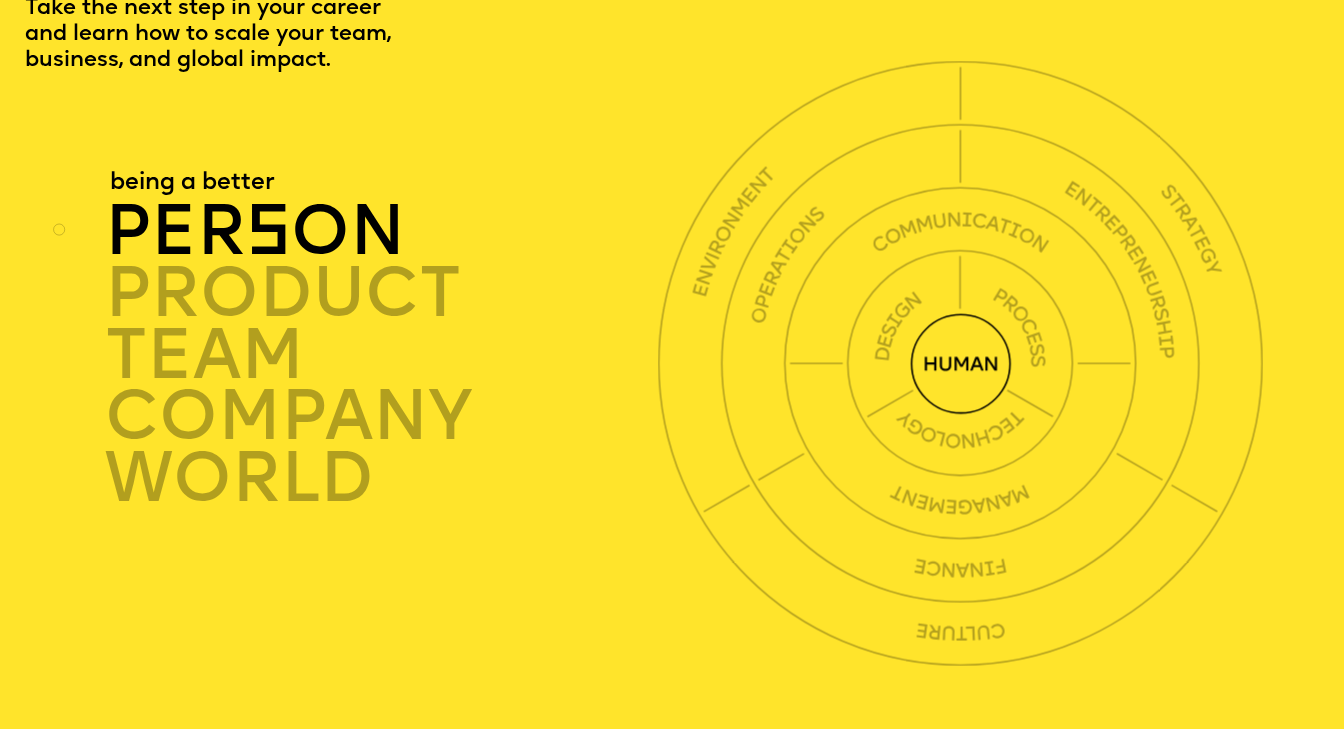 click 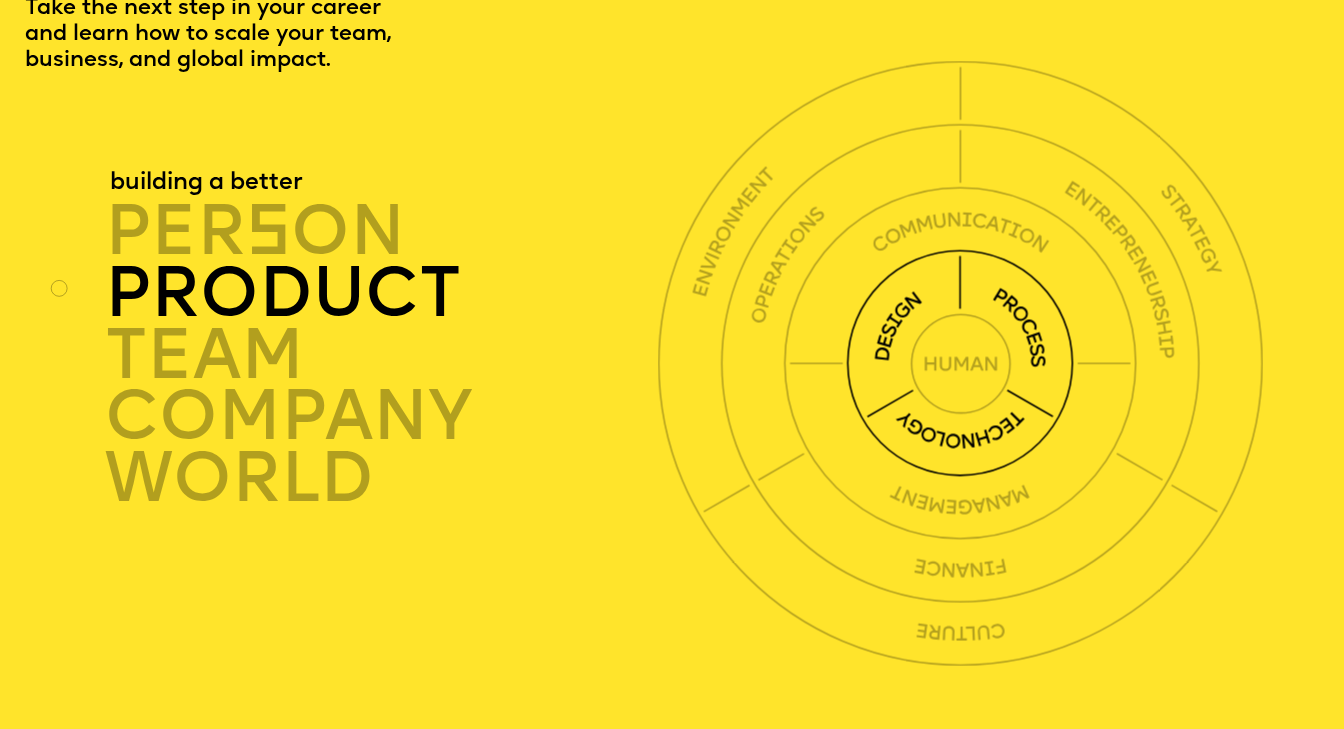 click 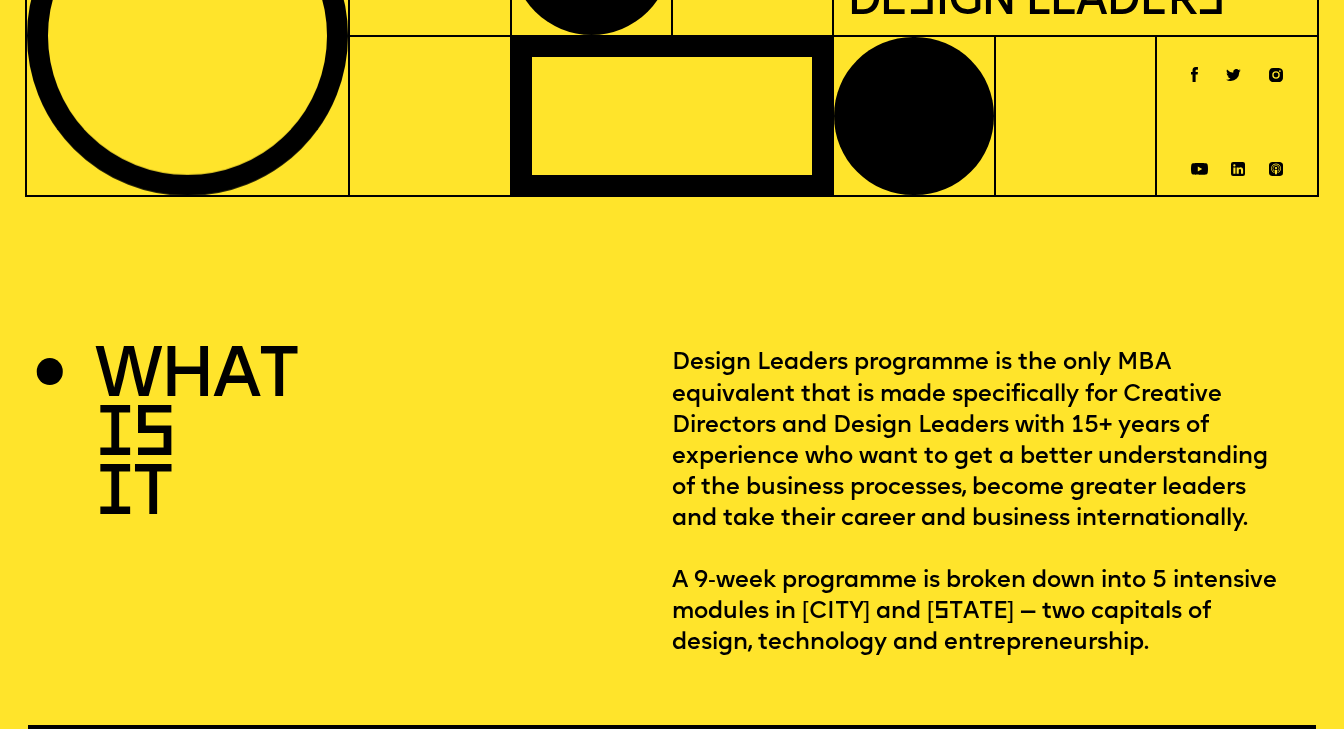 scroll, scrollTop: 0, scrollLeft: 0, axis: both 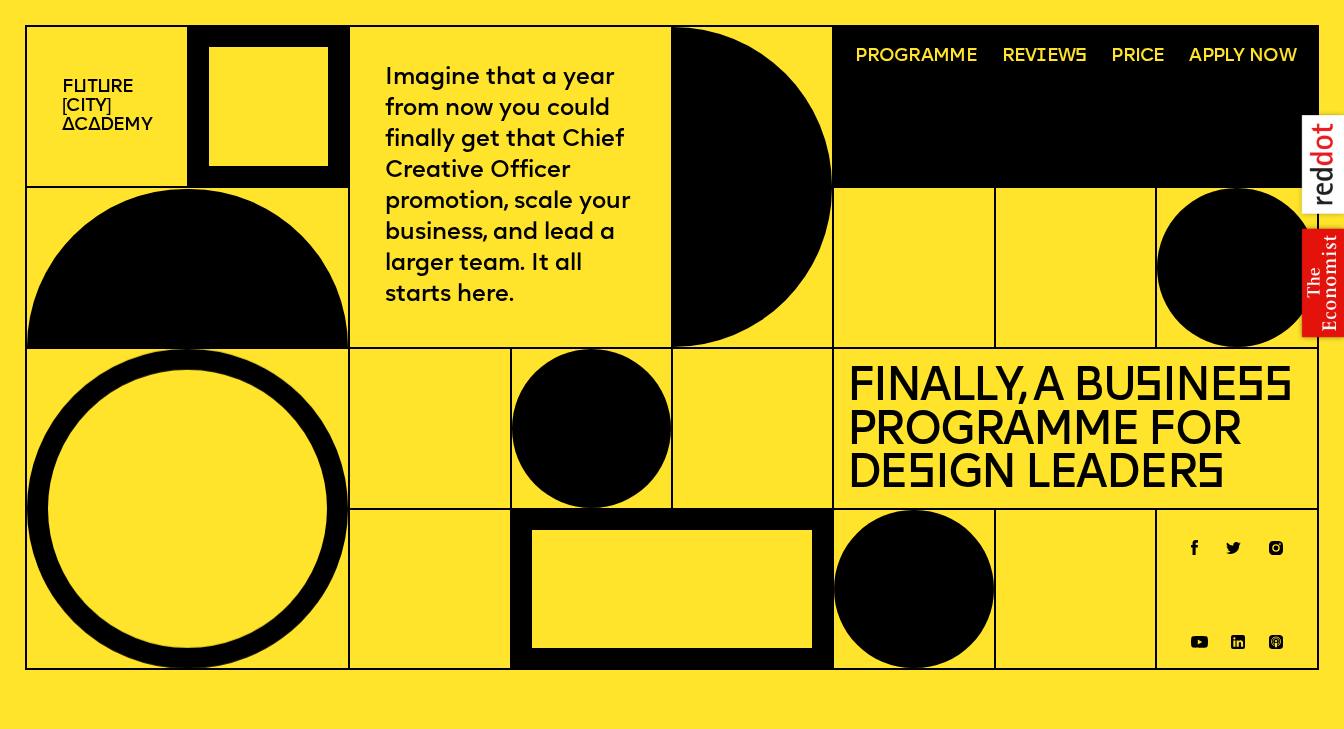 click on "Programme" at bounding box center [915, 56] 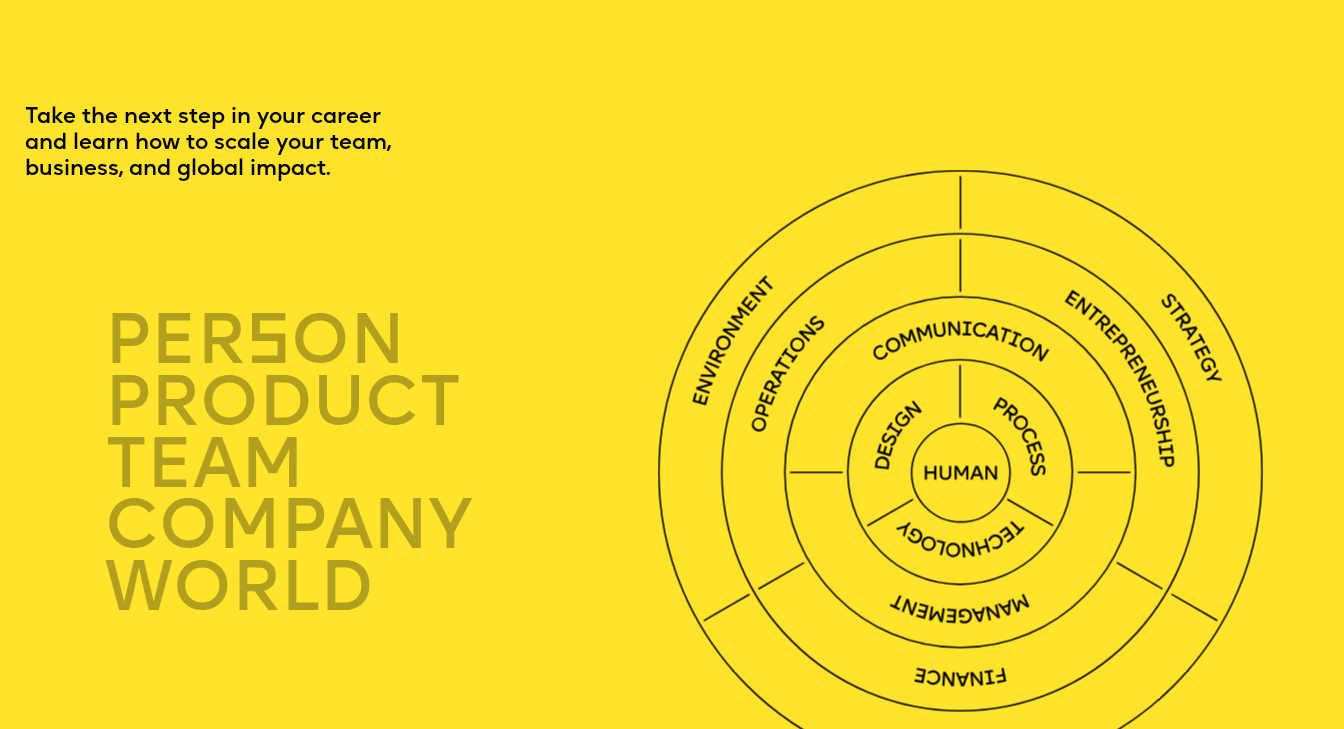 scroll, scrollTop: 4039, scrollLeft: 0, axis: vertical 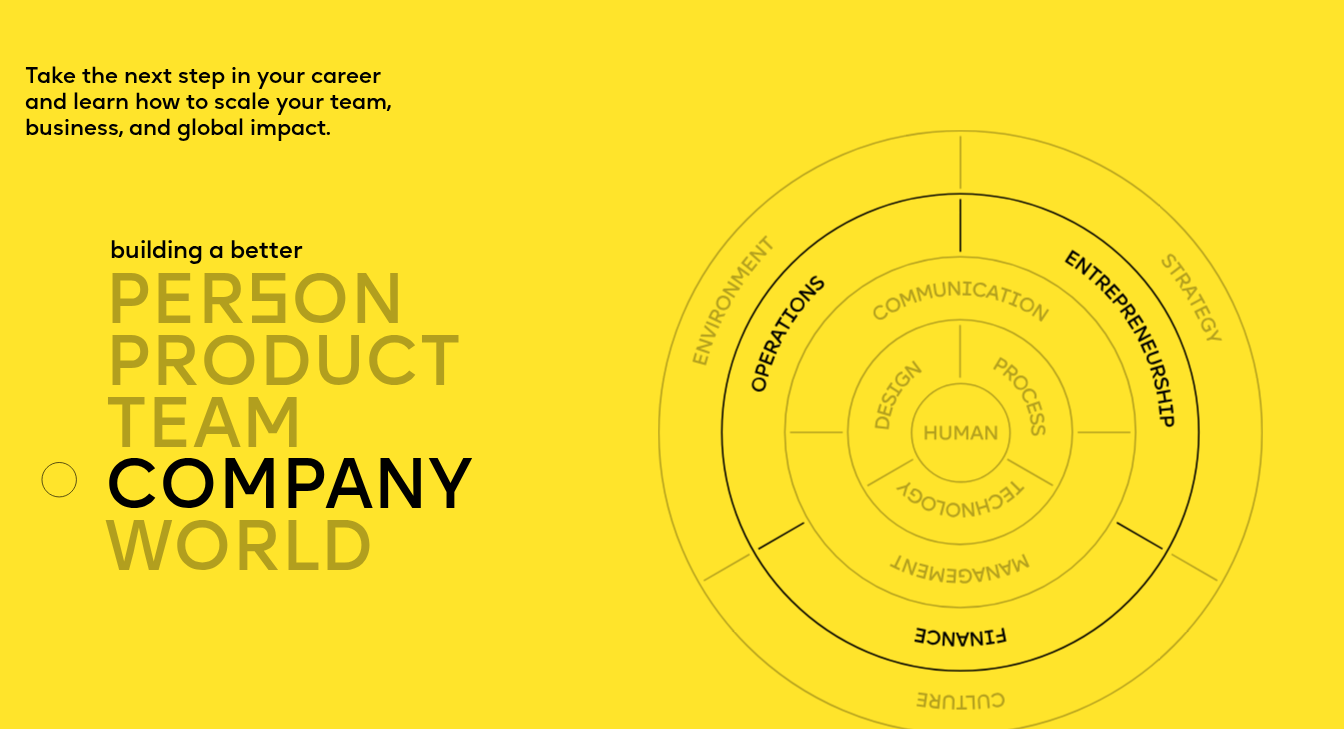 click 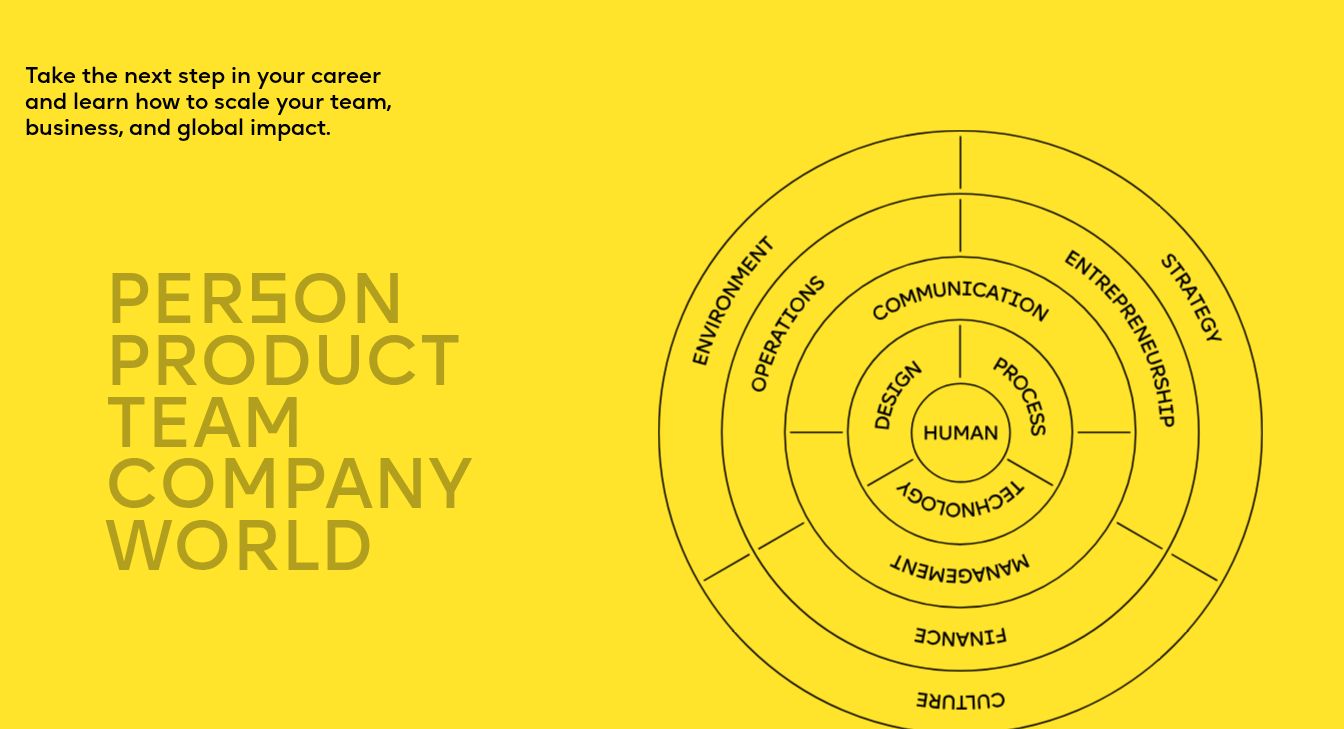 click 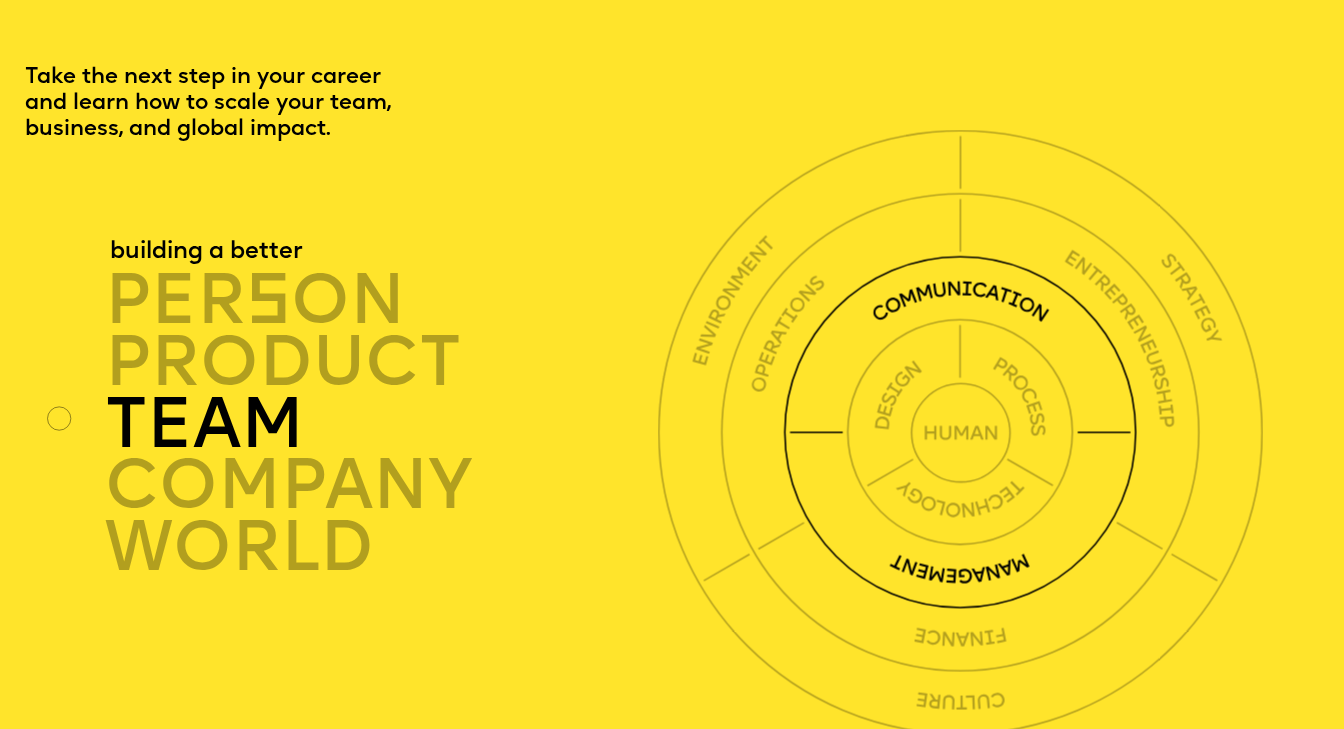 click 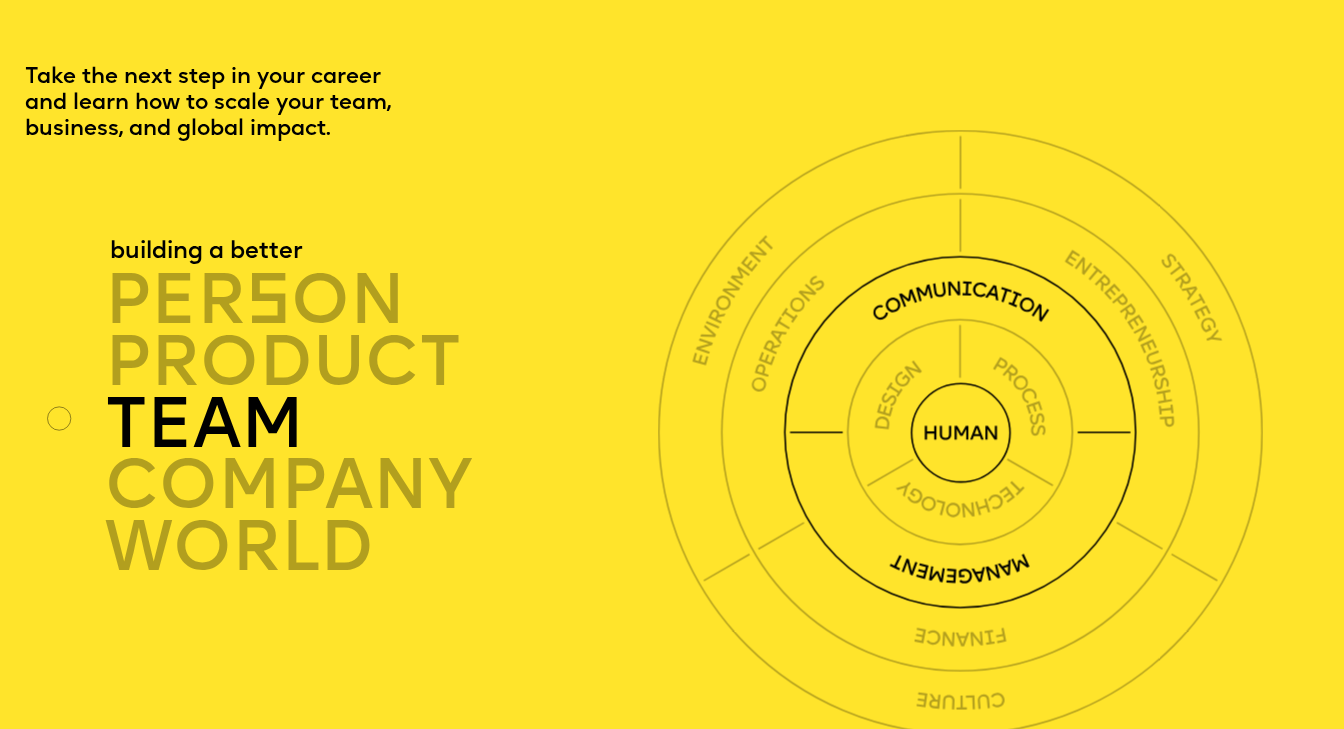 click 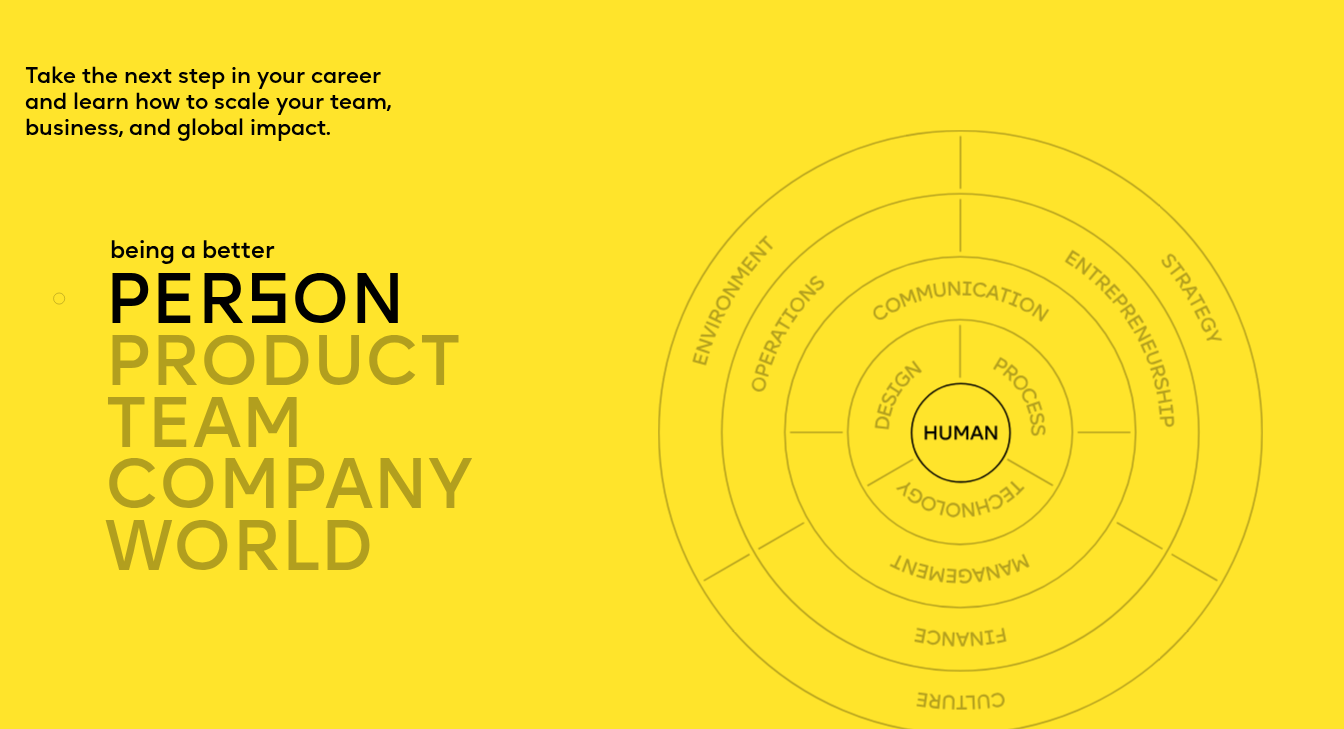 click 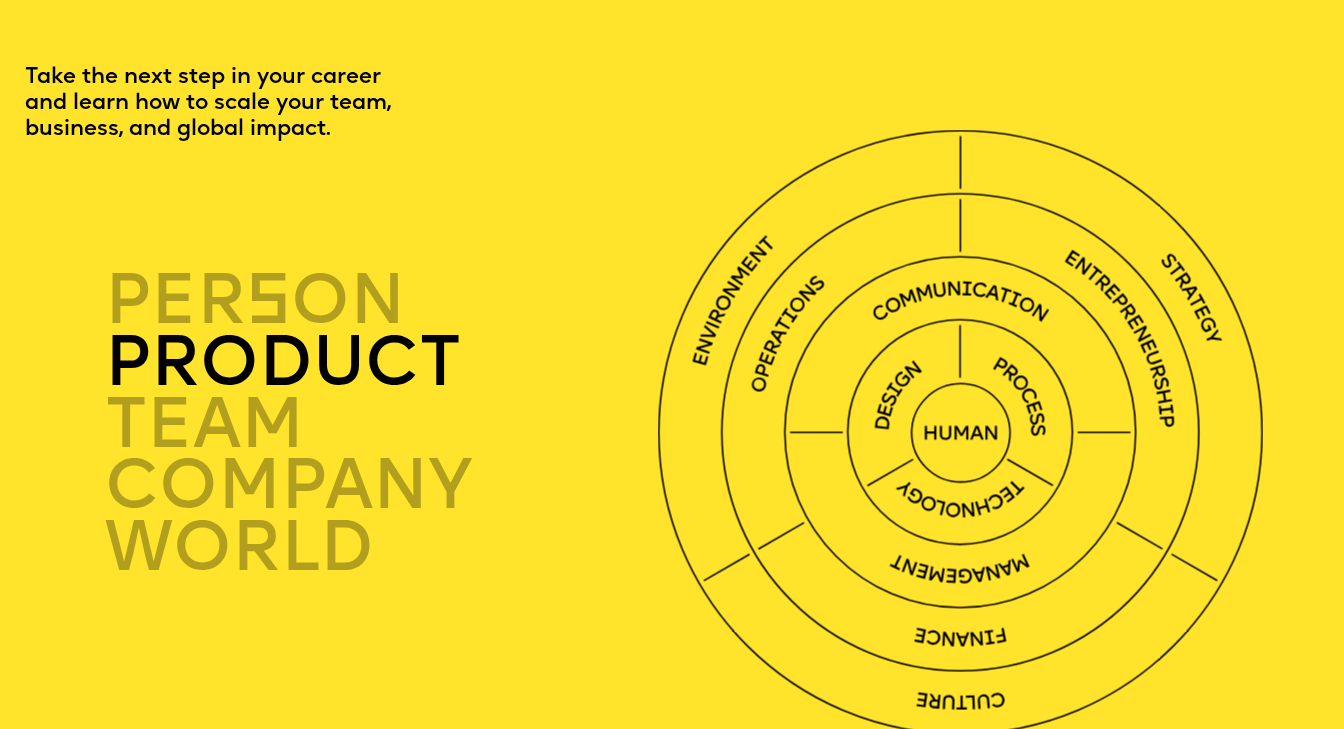 click on "product" at bounding box center (381, 367) 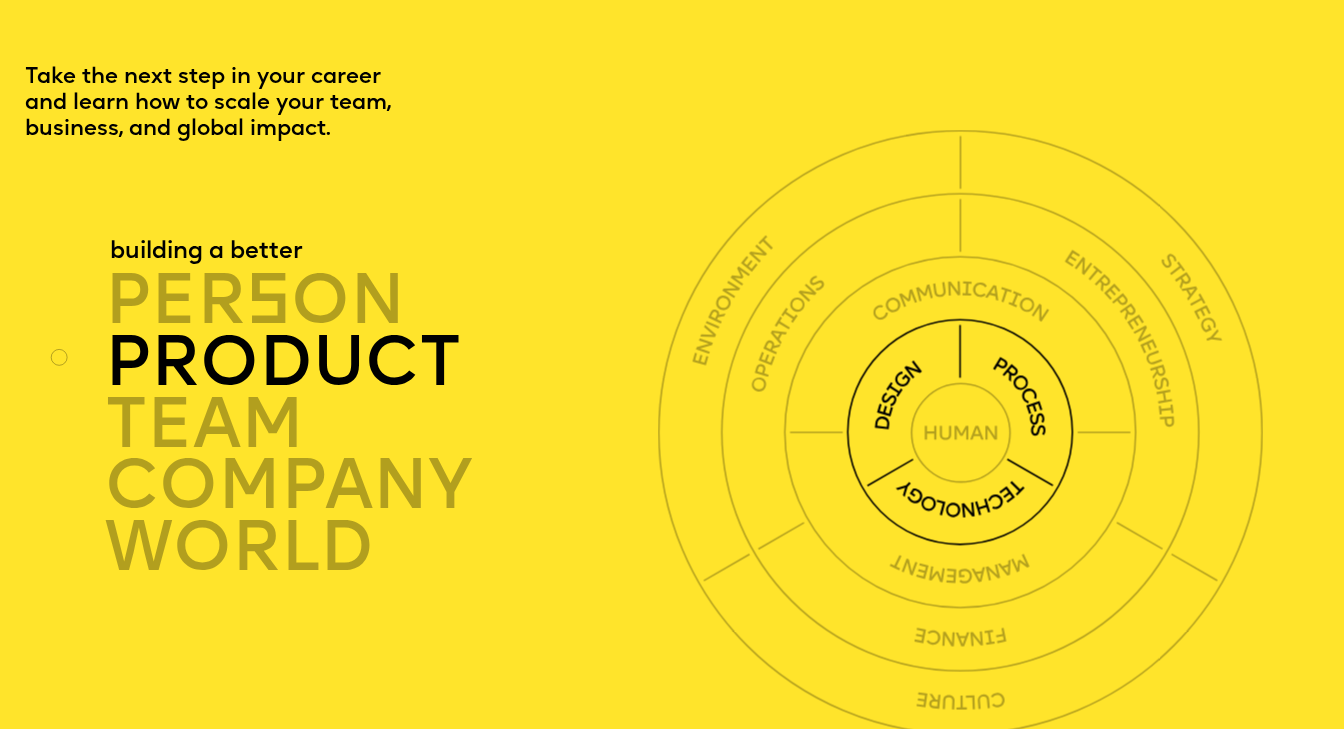 click on "product" at bounding box center (381, 367) 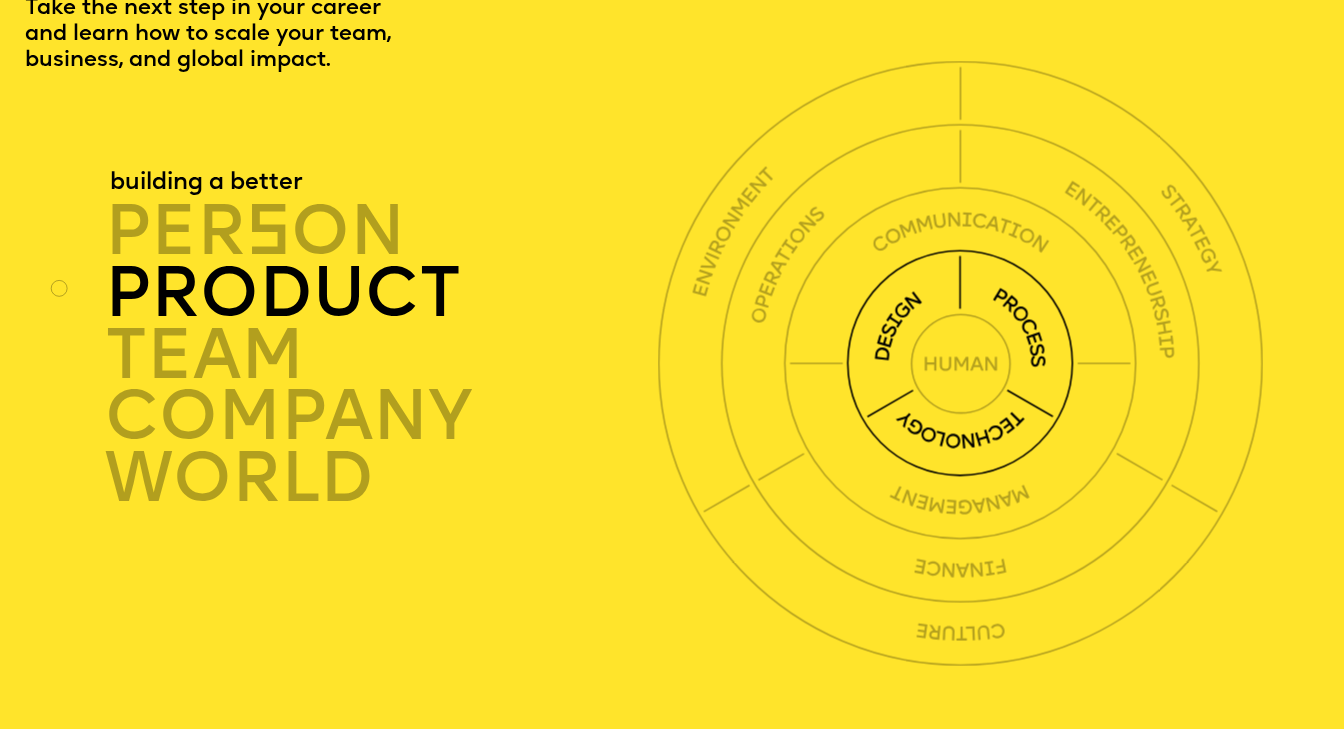 scroll, scrollTop: 4111, scrollLeft: 0, axis: vertical 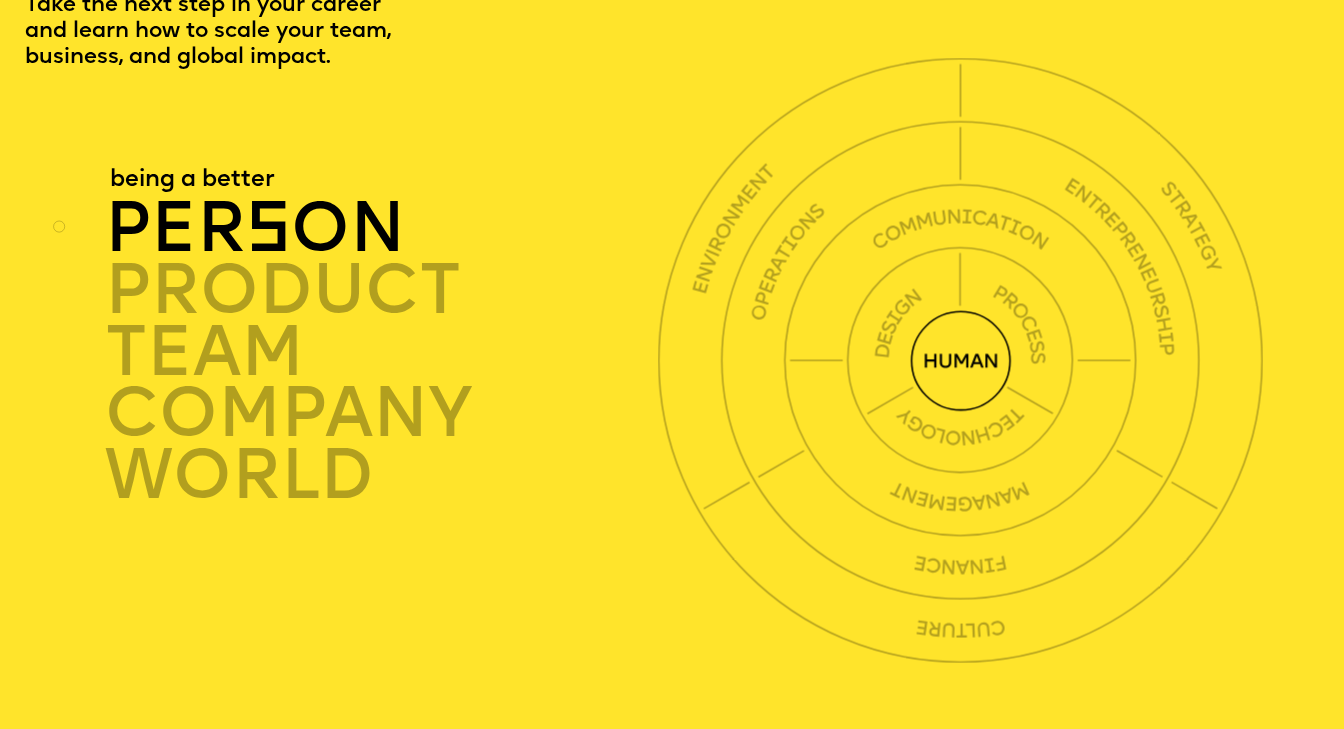 click on "person" at bounding box center [381, 233] 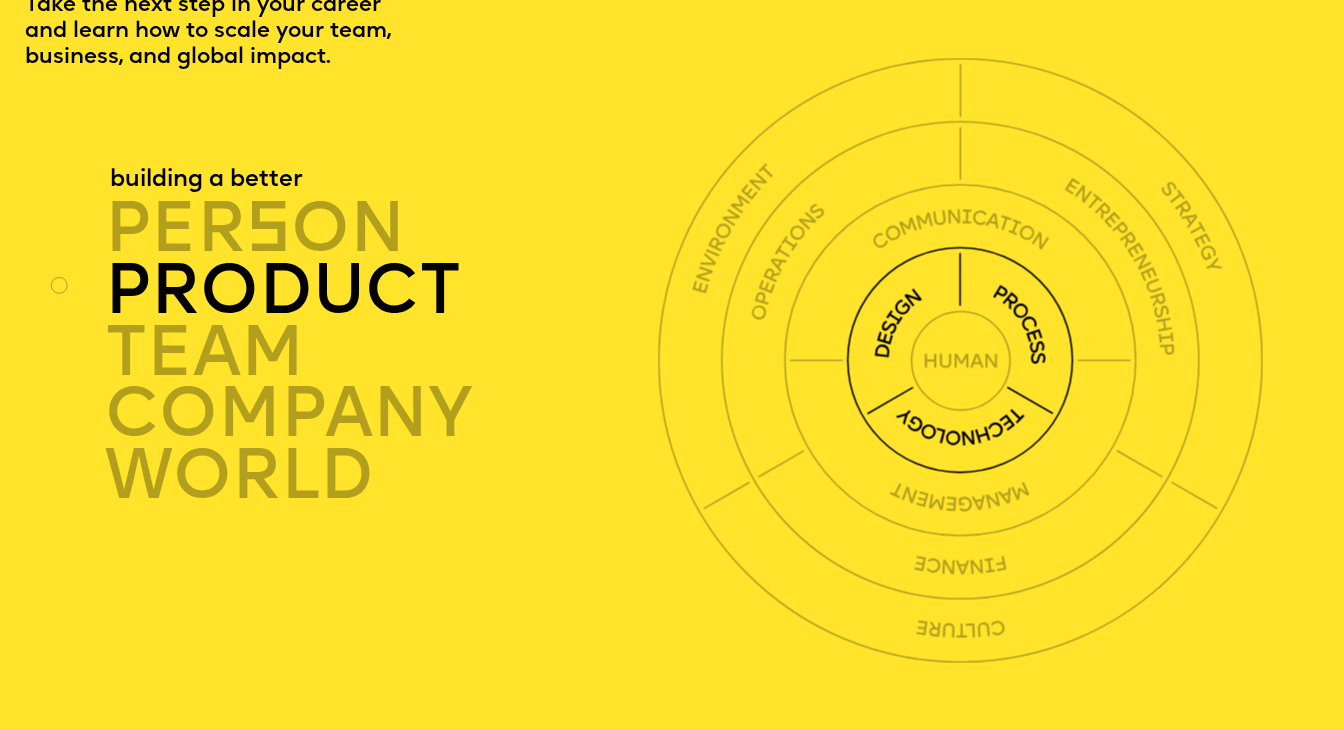 click on "product" at bounding box center (381, 295) 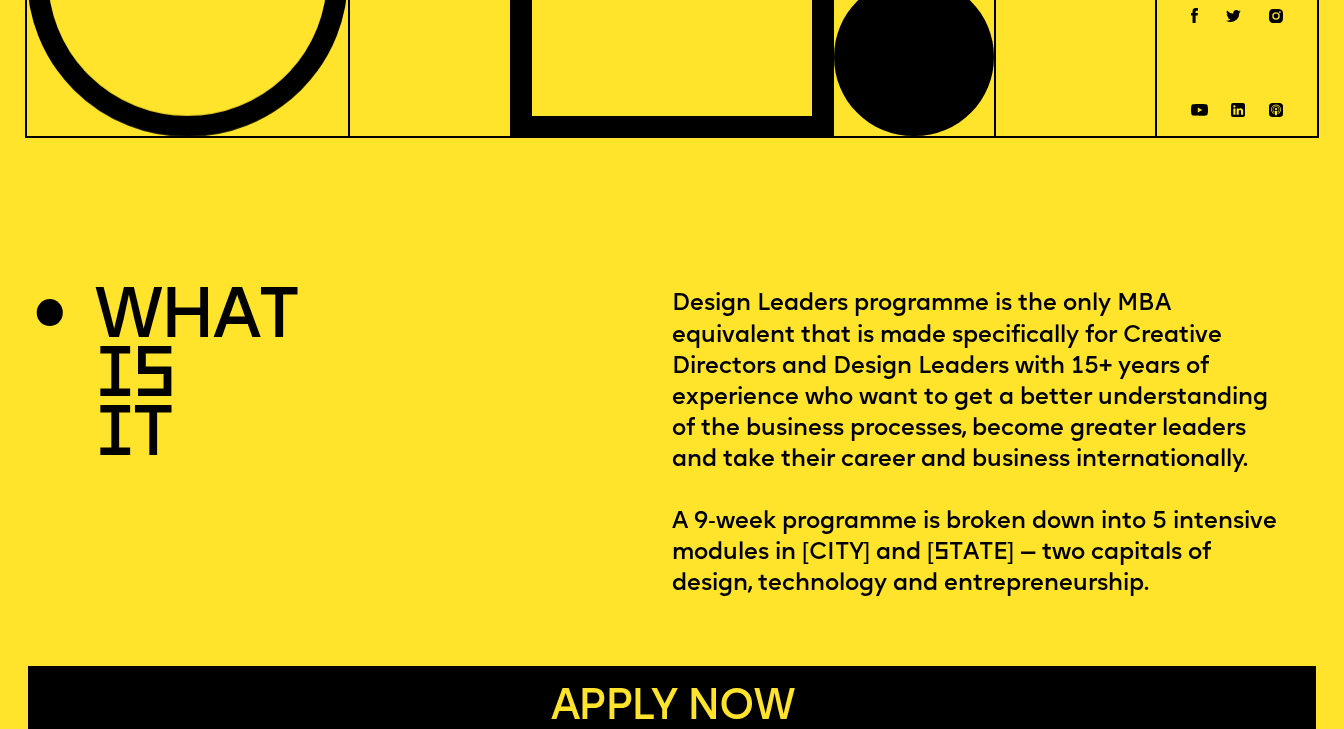 scroll, scrollTop: 0, scrollLeft: 0, axis: both 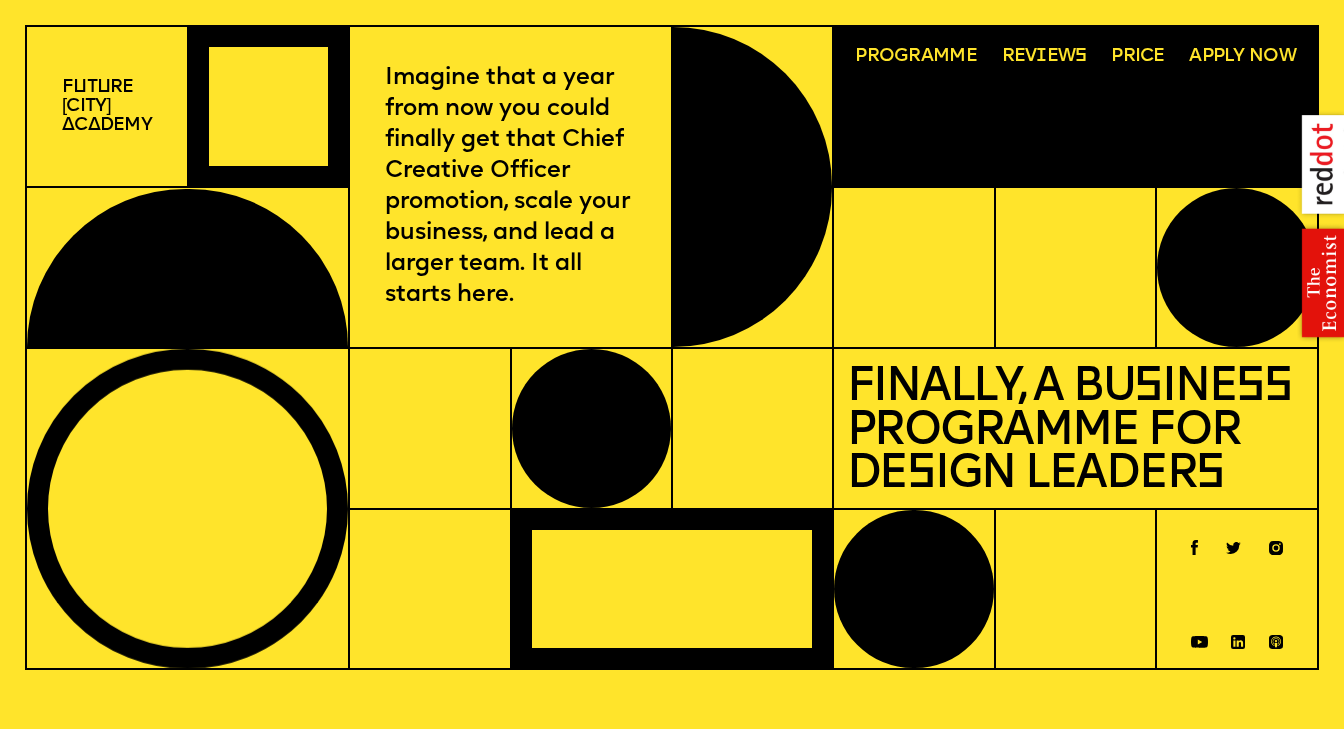 click on "Programme" at bounding box center [915, 56] 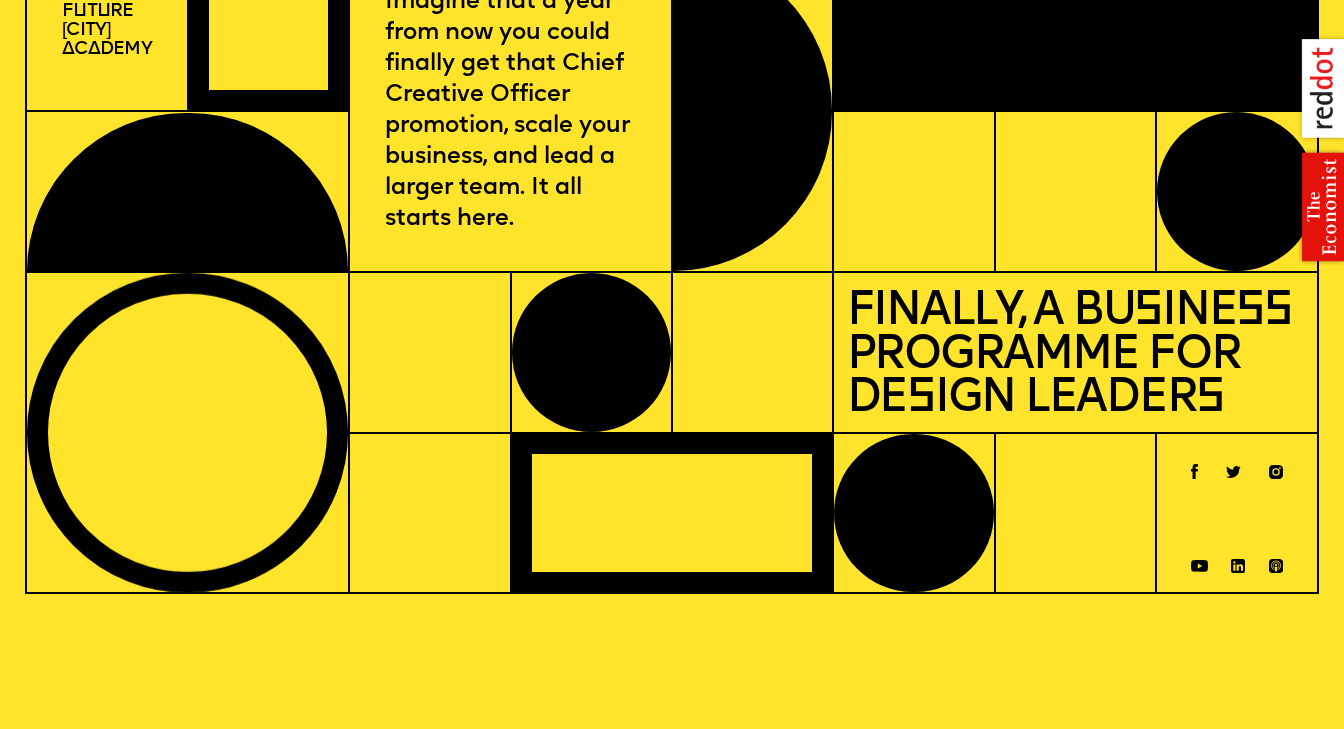 scroll, scrollTop: 0, scrollLeft: 0, axis: both 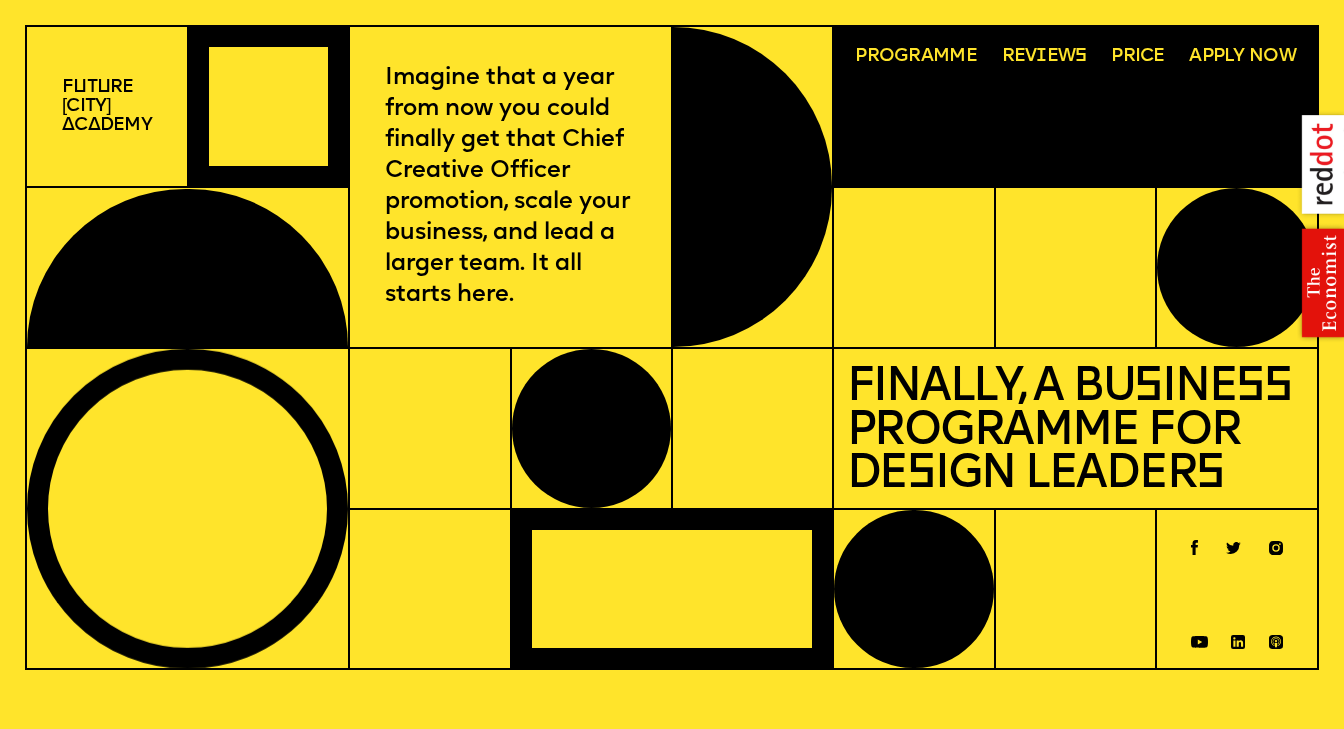 click on "Programme" at bounding box center (915, 56) 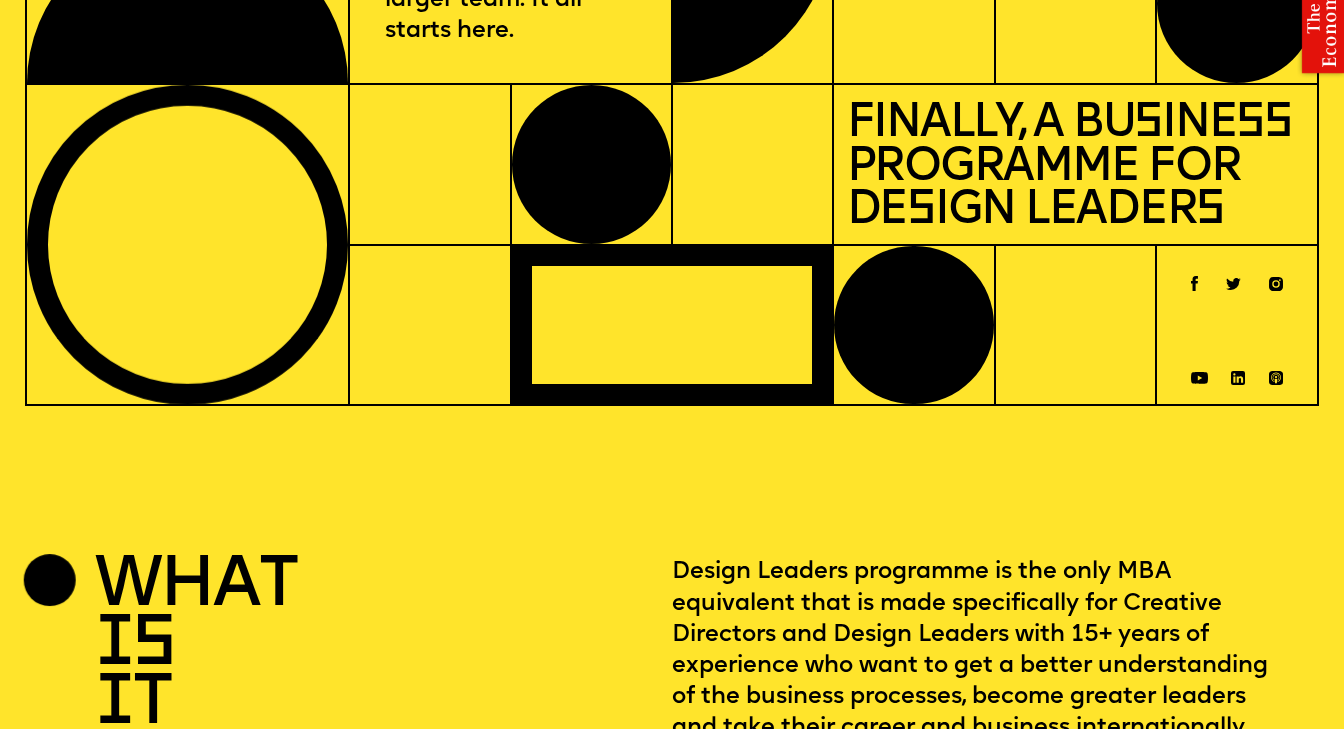 scroll, scrollTop: 0, scrollLeft: 0, axis: both 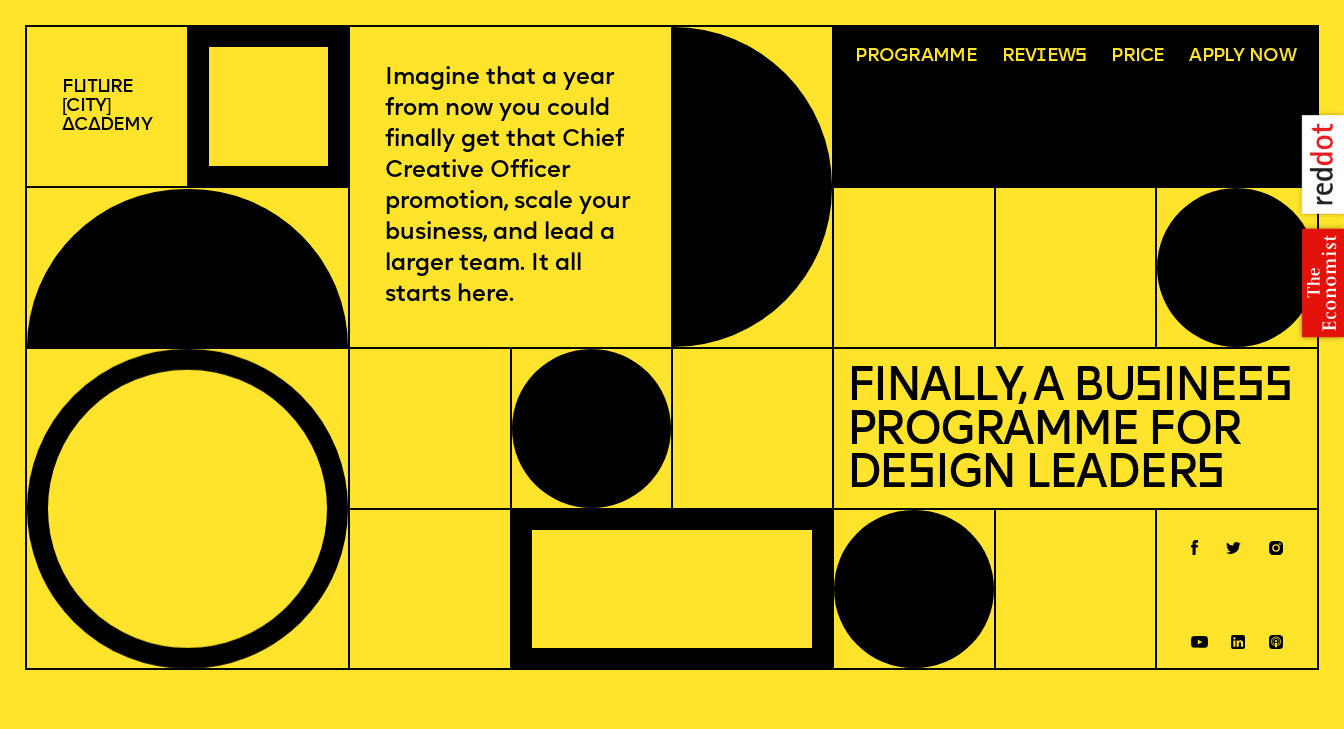 click on "a" at bounding box center [94, 125] 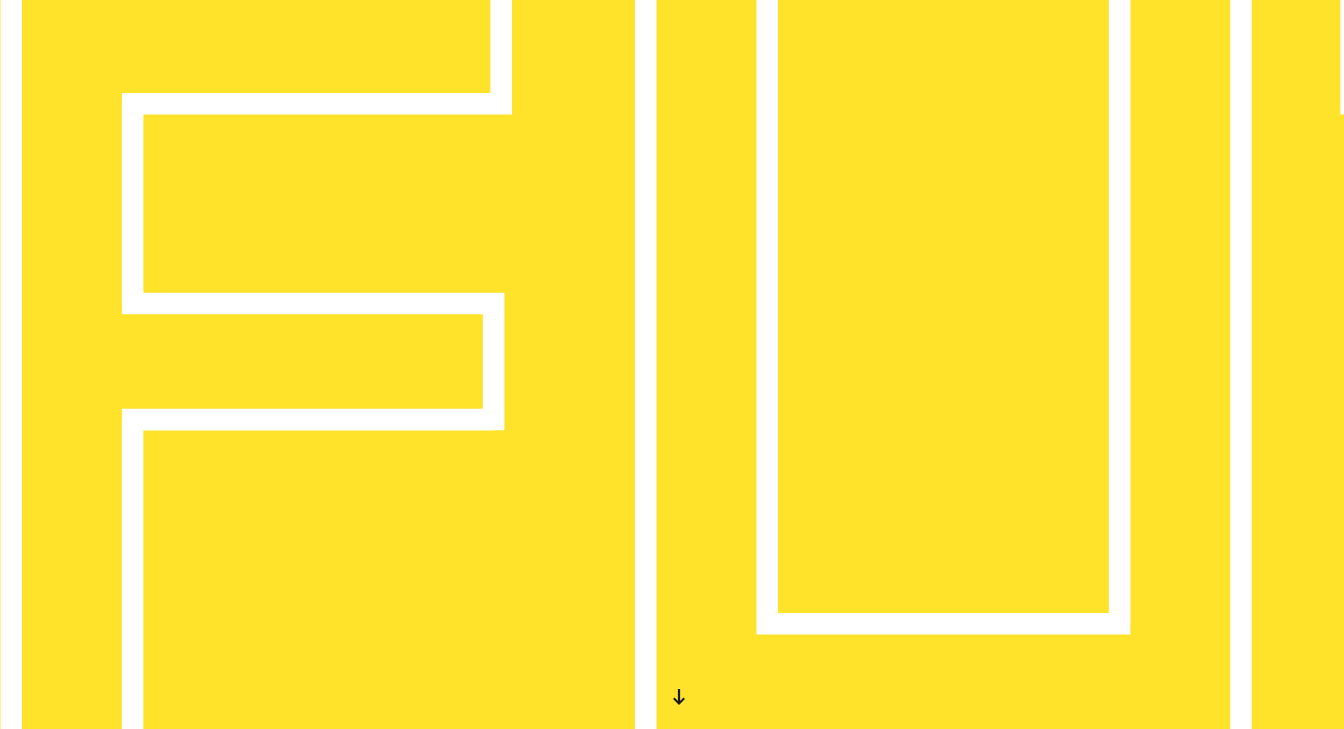 scroll, scrollTop: 0, scrollLeft: 0, axis: both 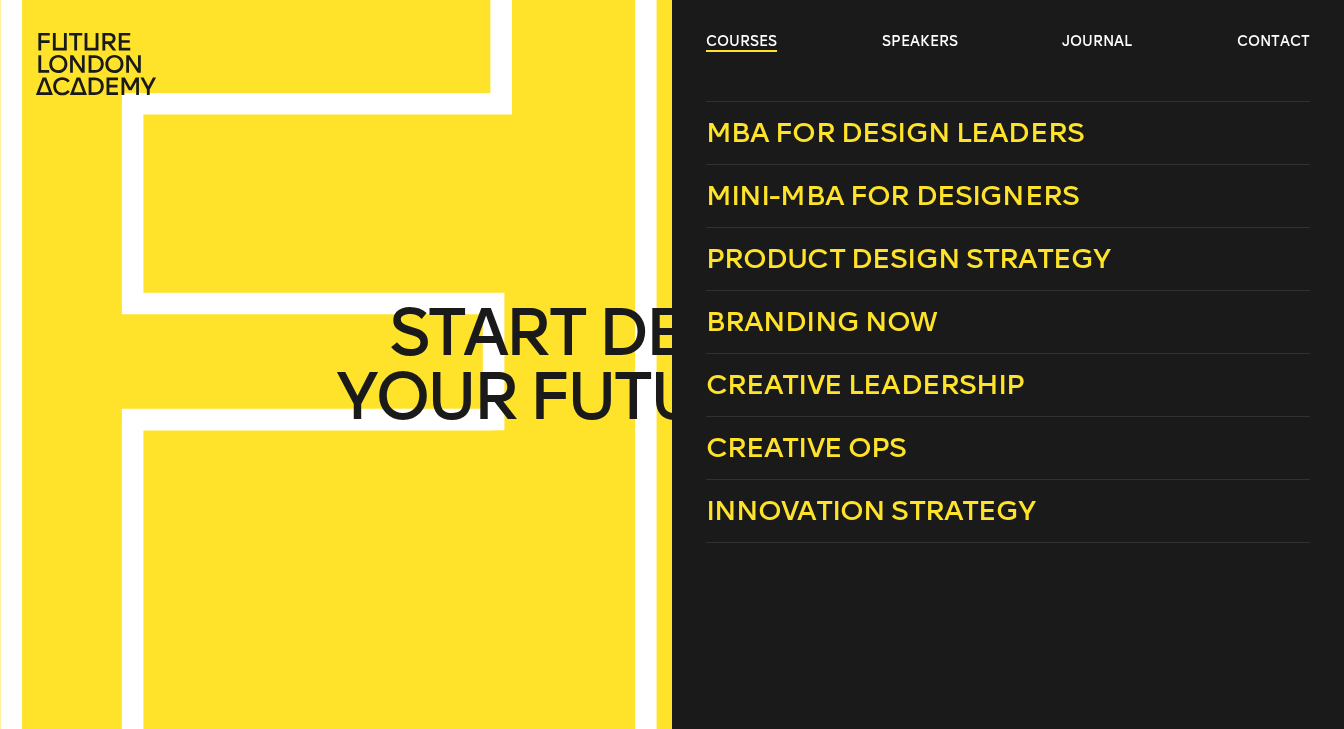 click on "courses" at bounding box center [741, 42] 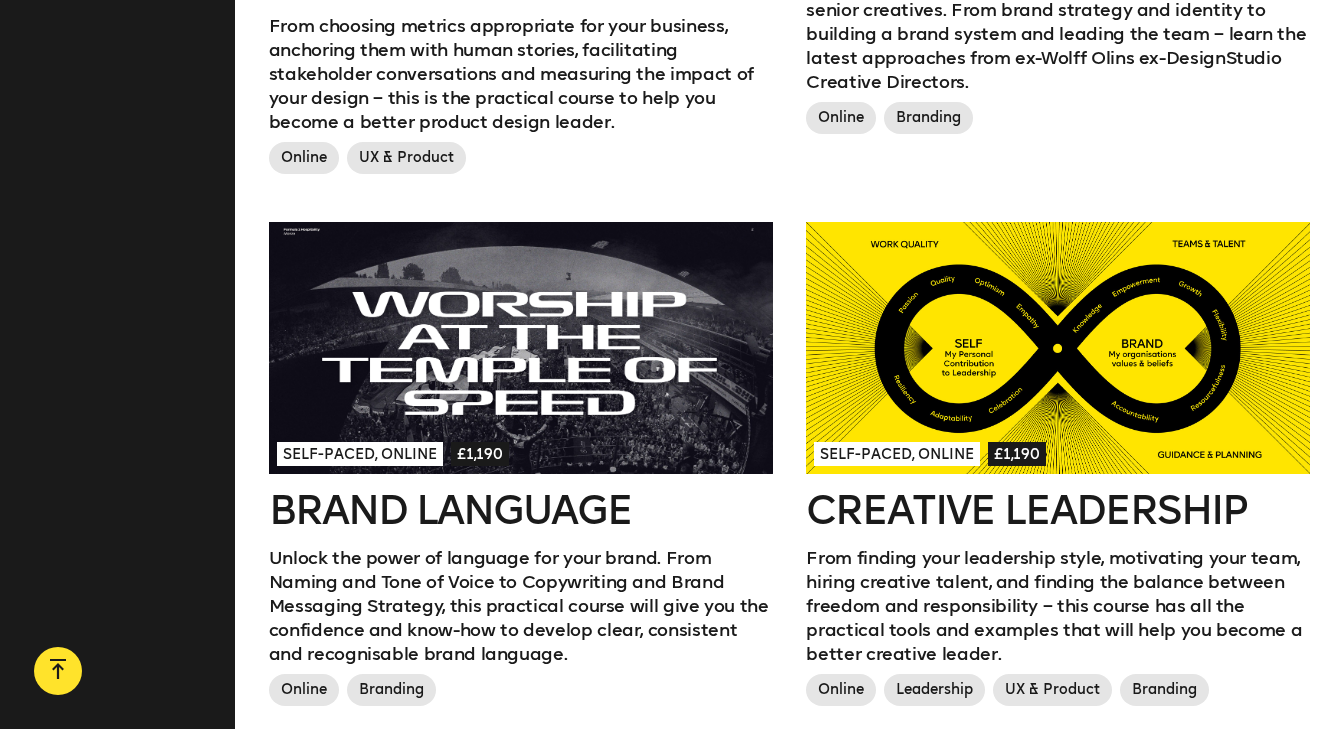 scroll, scrollTop: 1541, scrollLeft: 0, axis: vertical 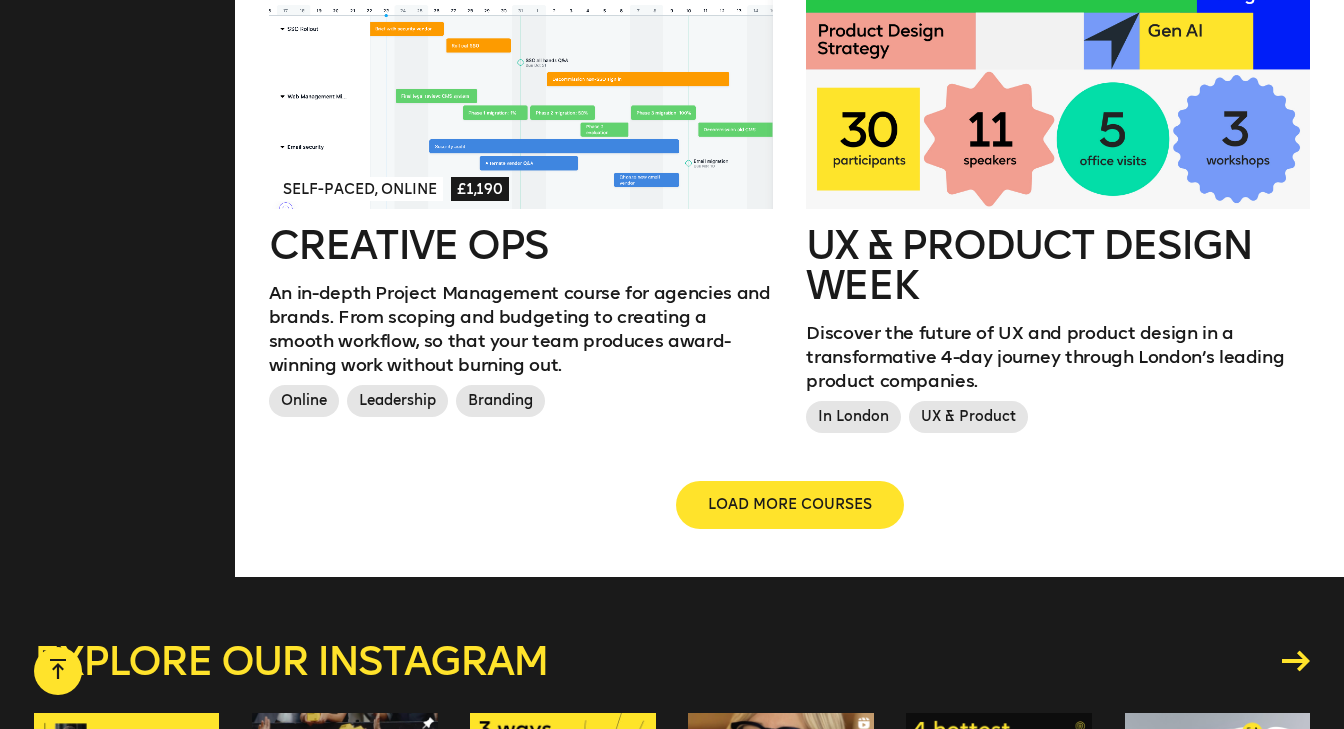 click at bounding box center [521, 83] 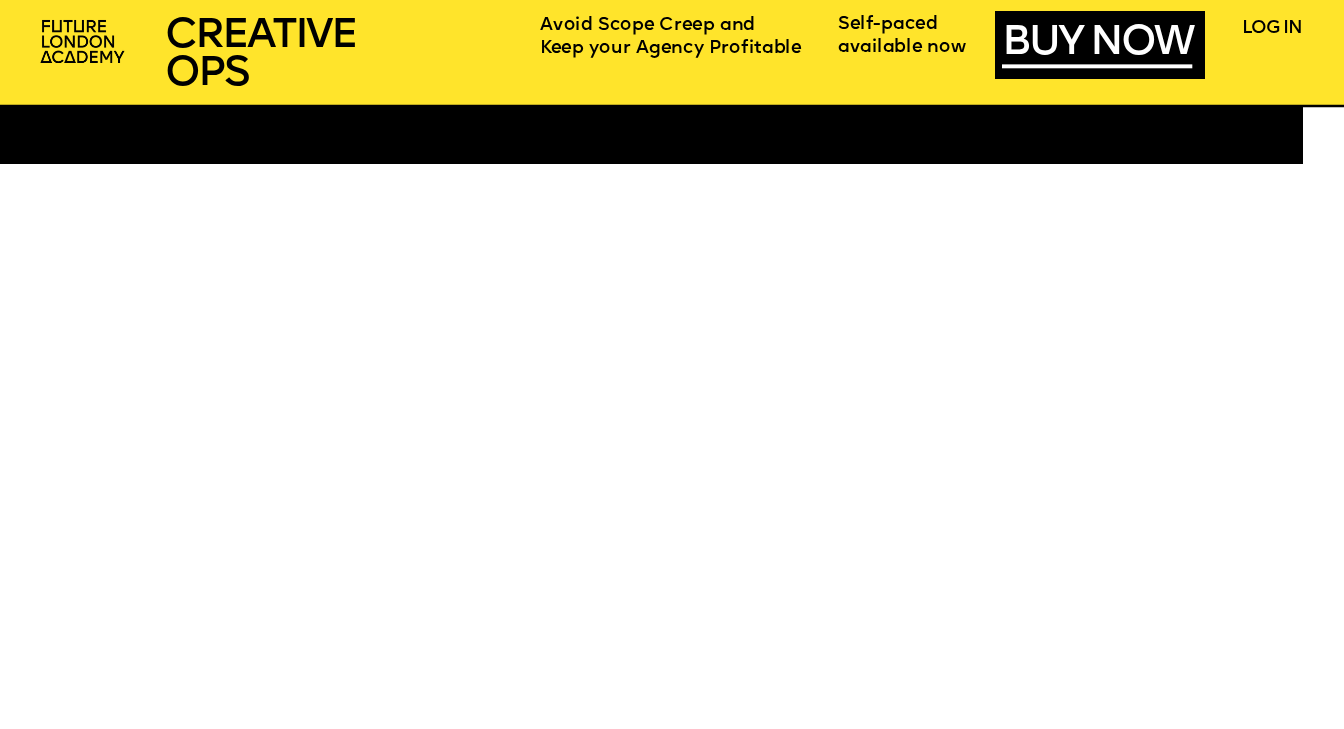 scroll, scrollTop: 7518, scrollLeft: 0, axis: vertical 